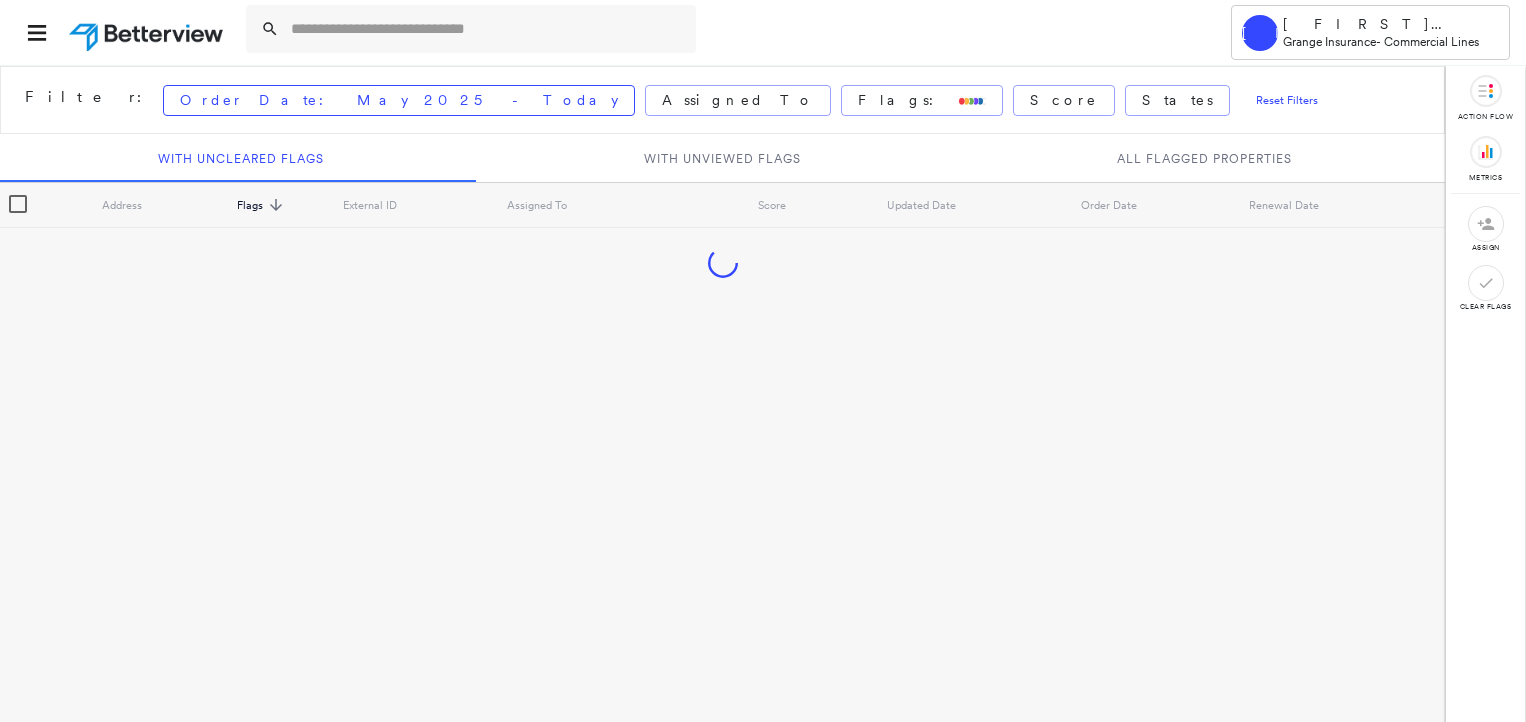 scroll, scrollTop: 0, scrollLeft: 0, axis: both 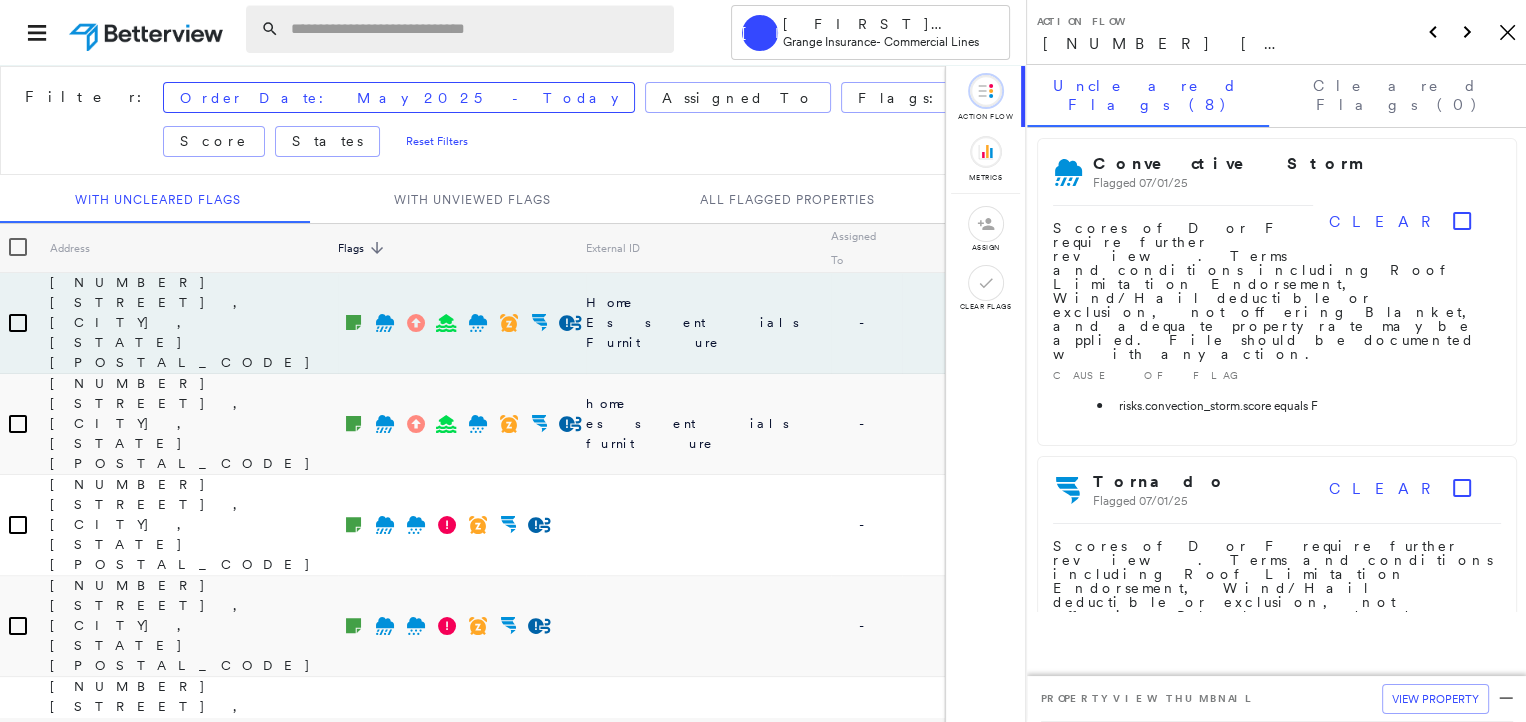 click at bounding box center (476, 29) 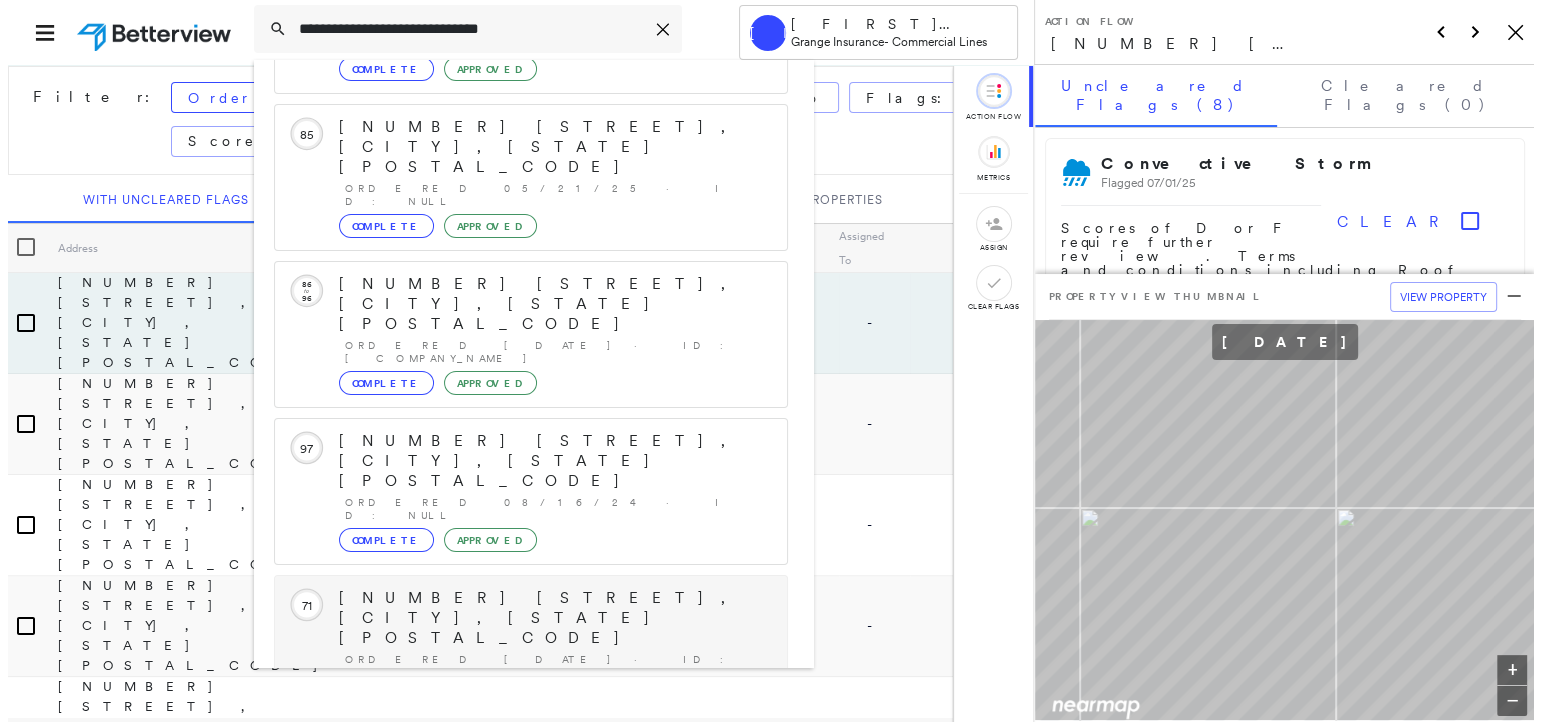scroll, scrollTop: 207, scrollLeft: 0, axis: vertical 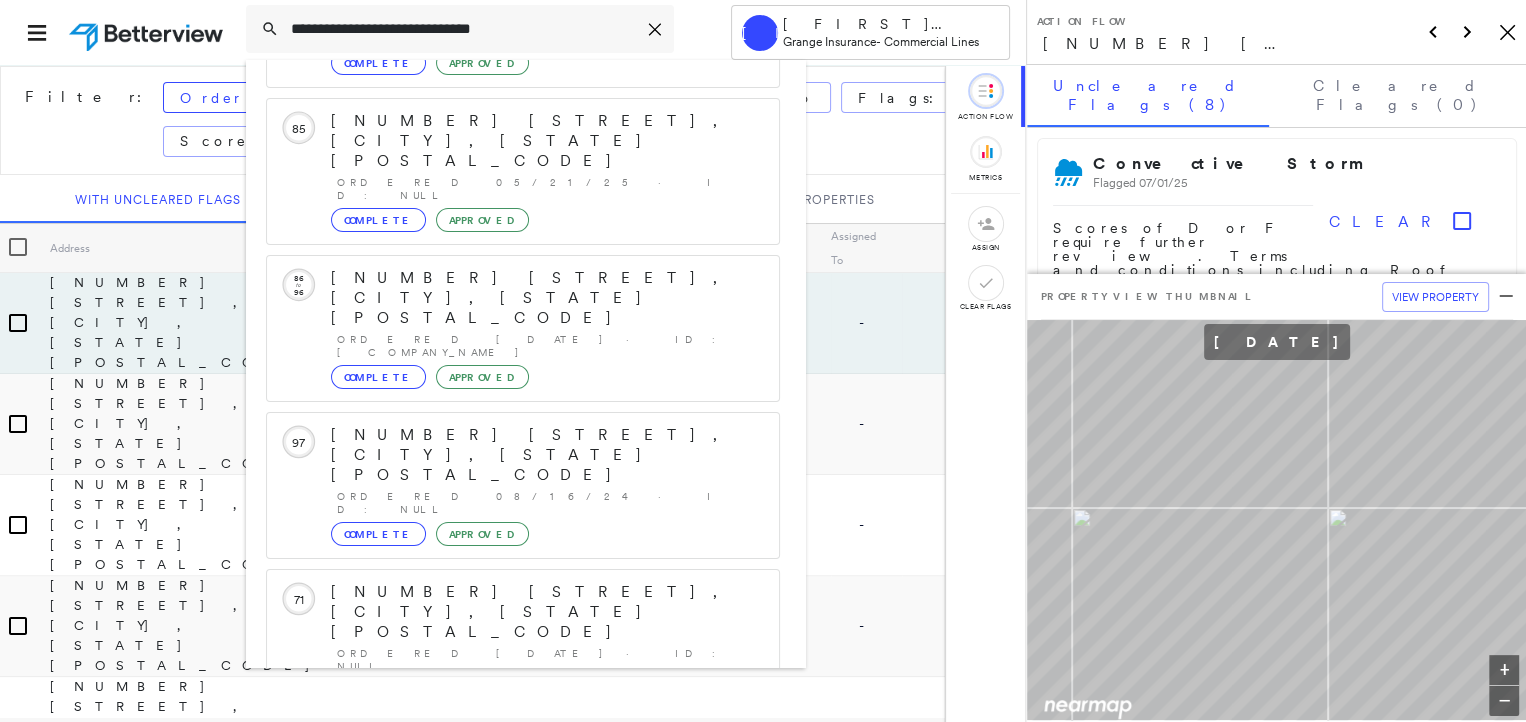type on "**********" 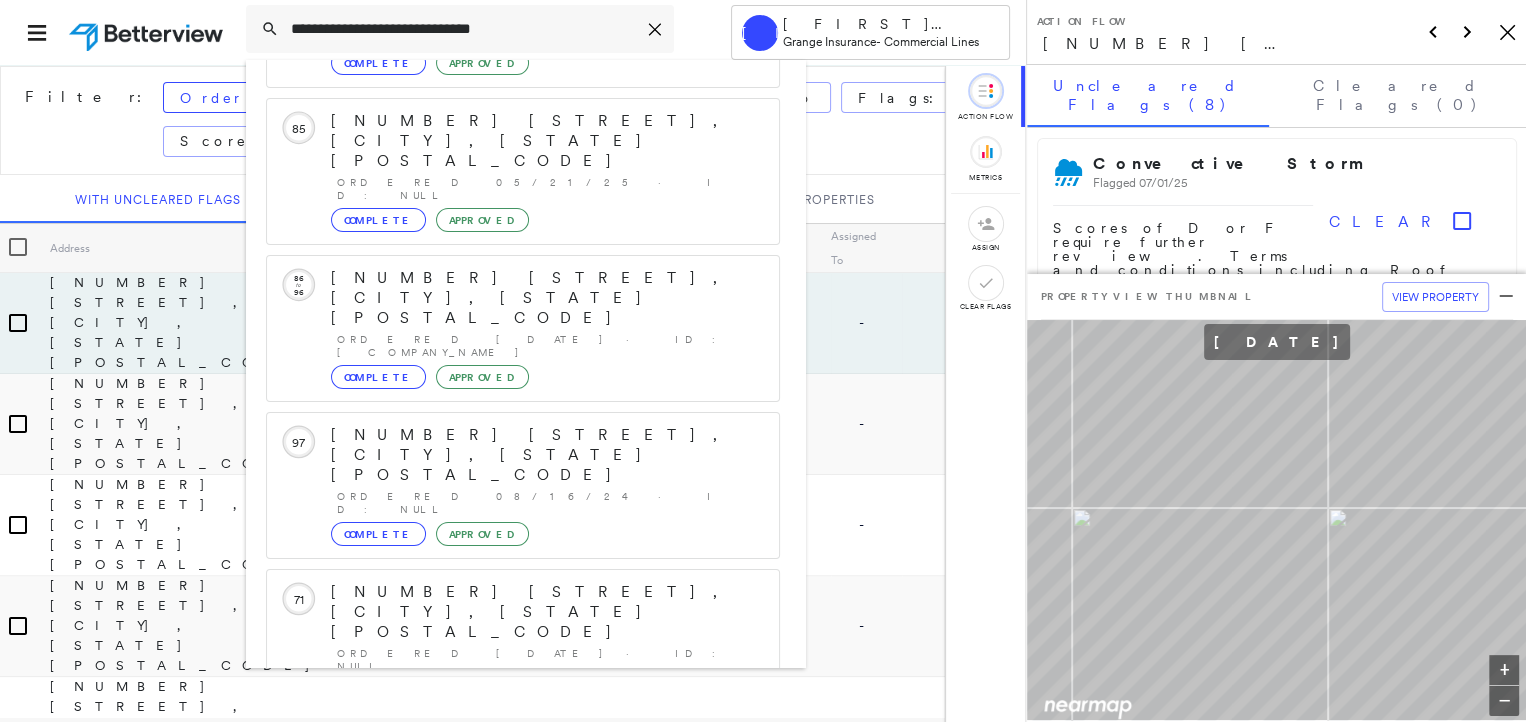 click 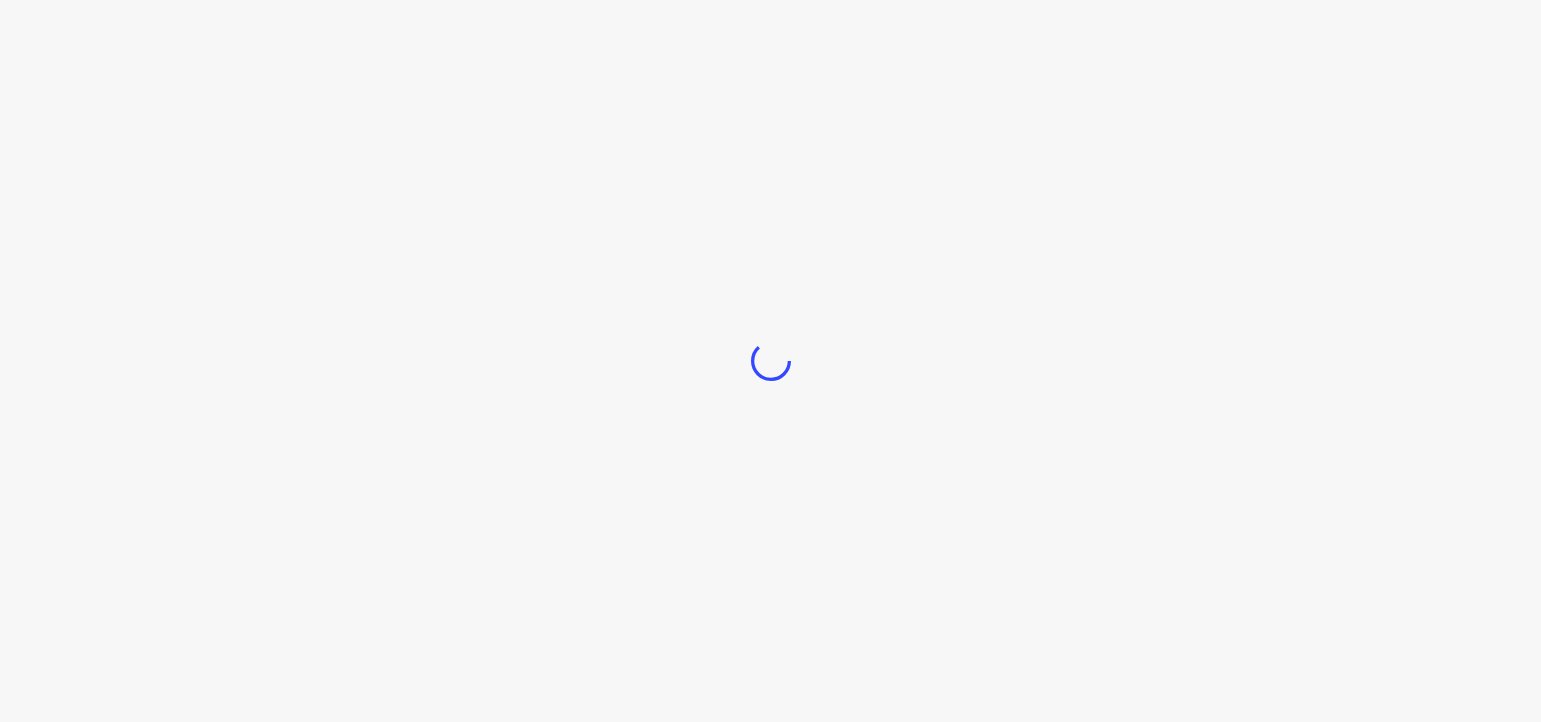 scroll, scrollTop: 0, scrollLeft: 0, axis: both 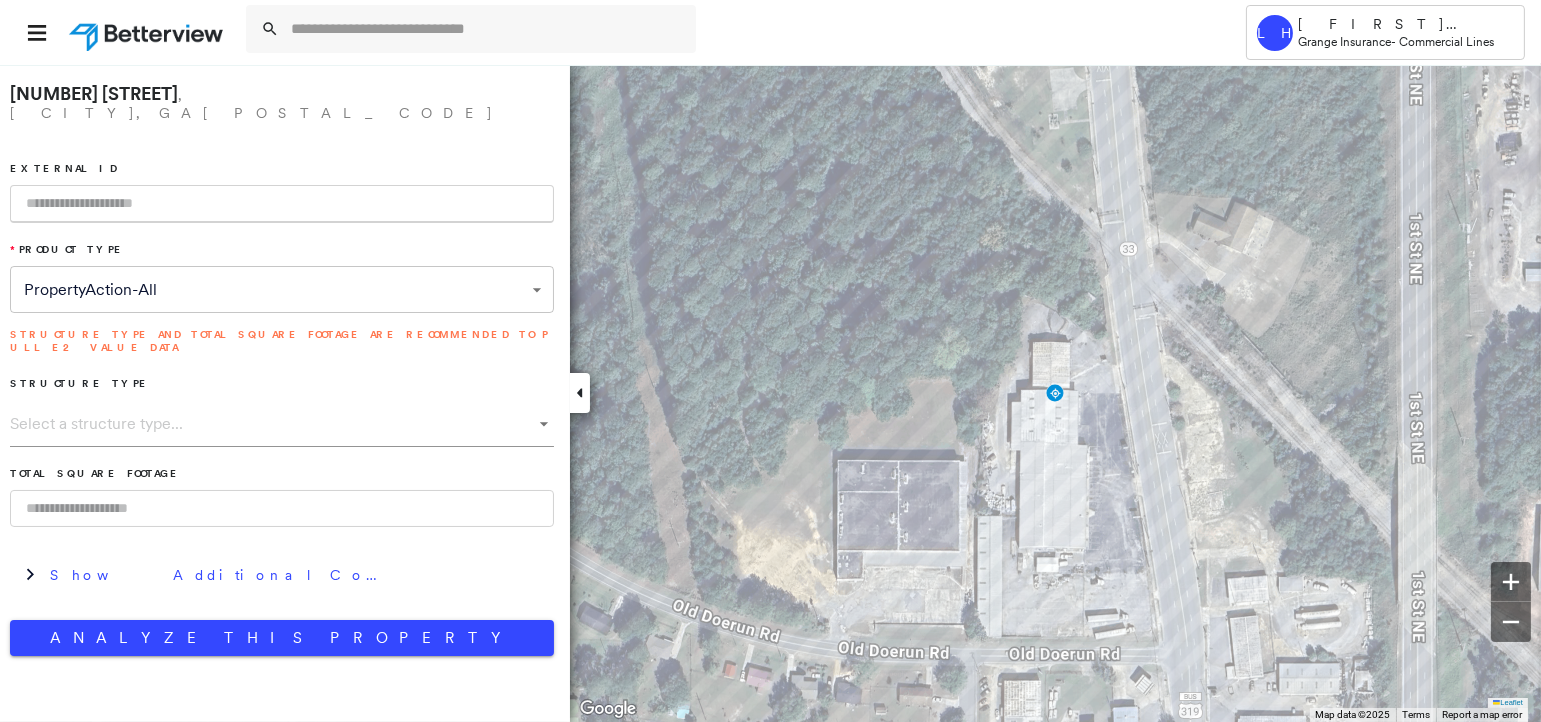 click at bounding box center (282, 204) 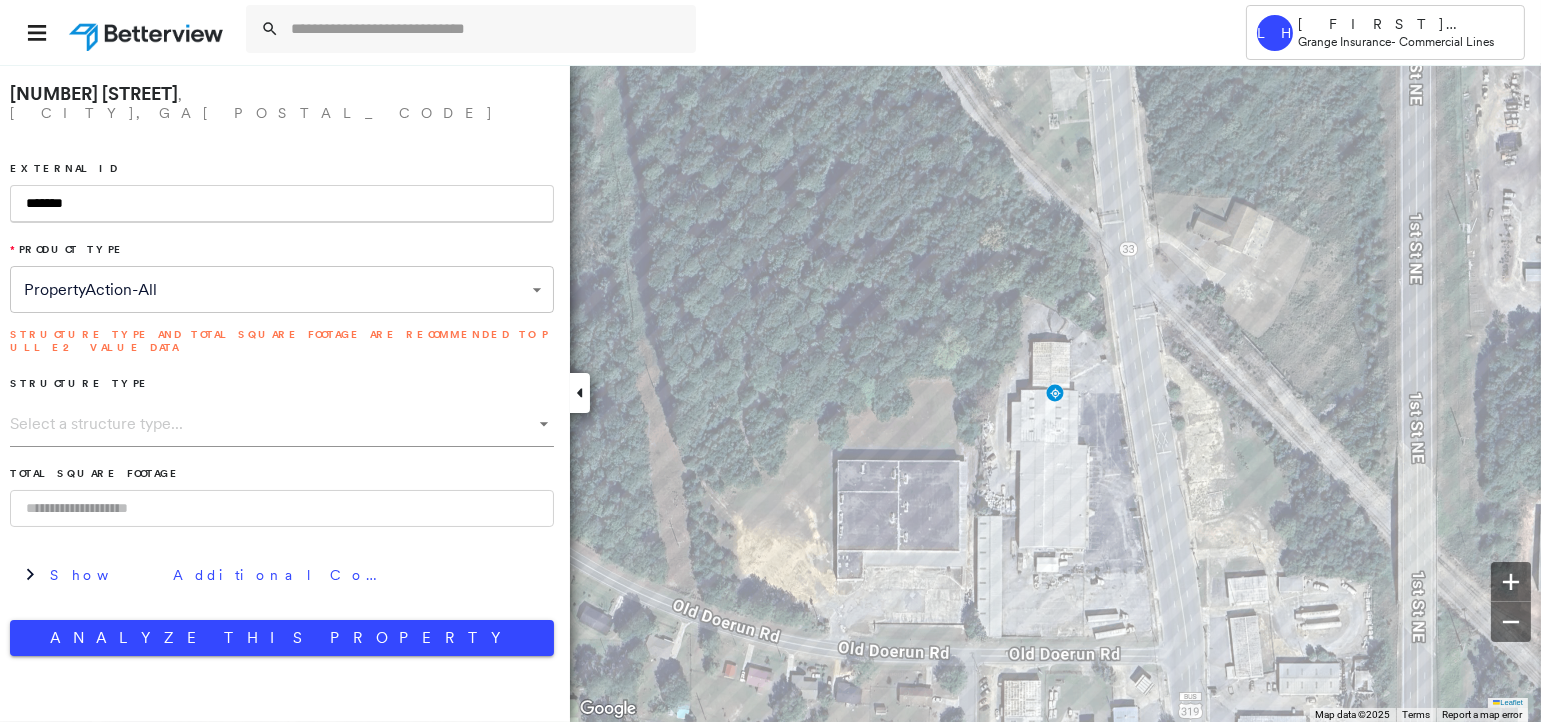 type on "*******" 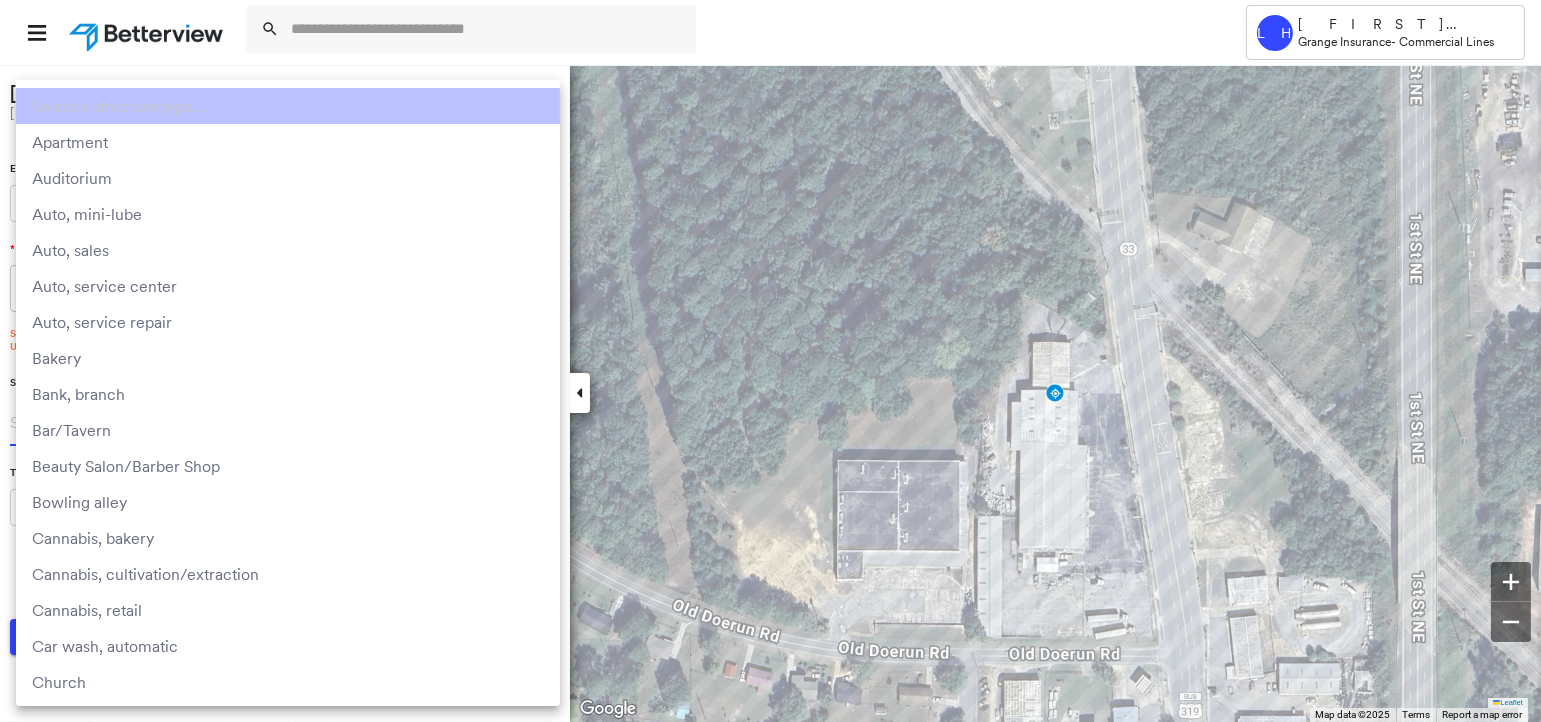 click on "**********" at bounding box center (770, 361) 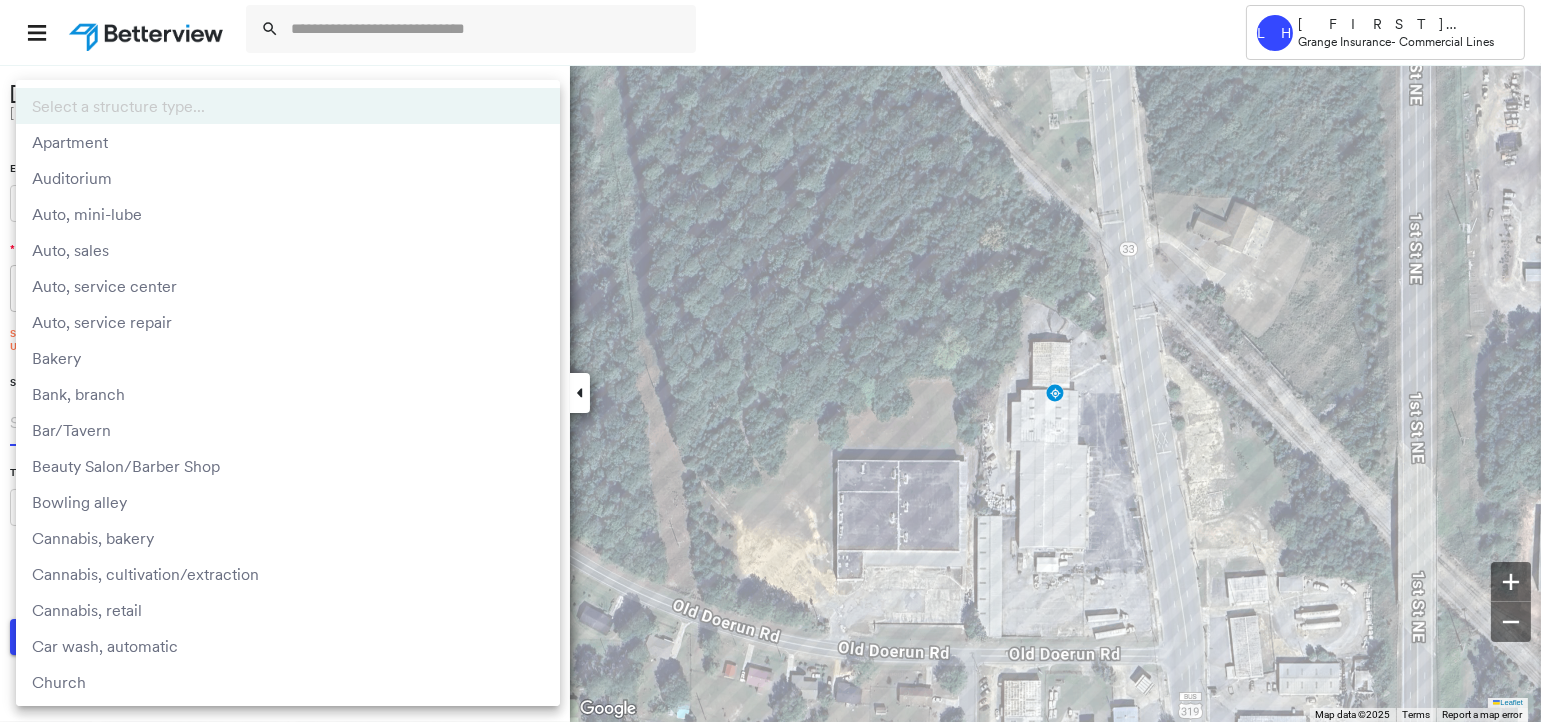 scroll, scrollTop: 2414, scrollLeft: 0, axis: vertical 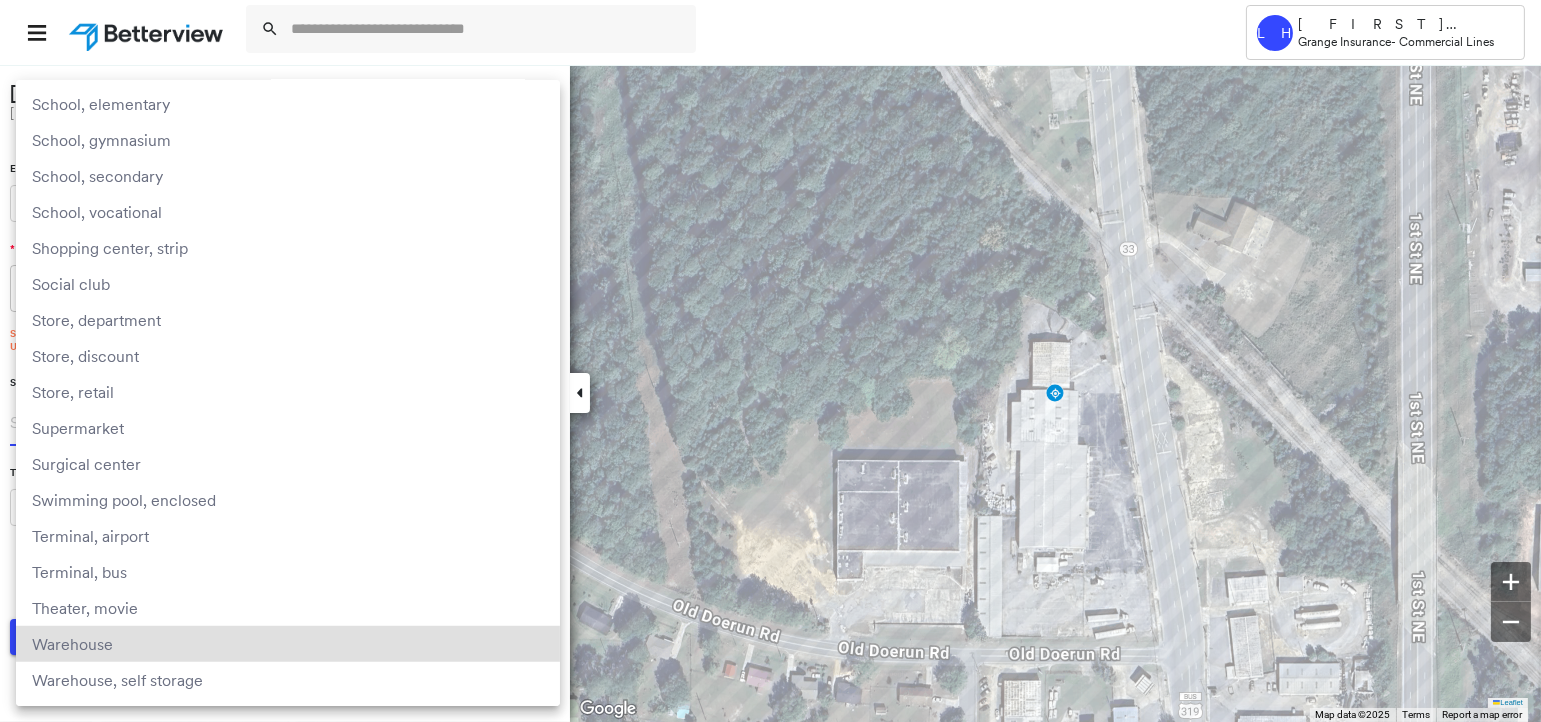type 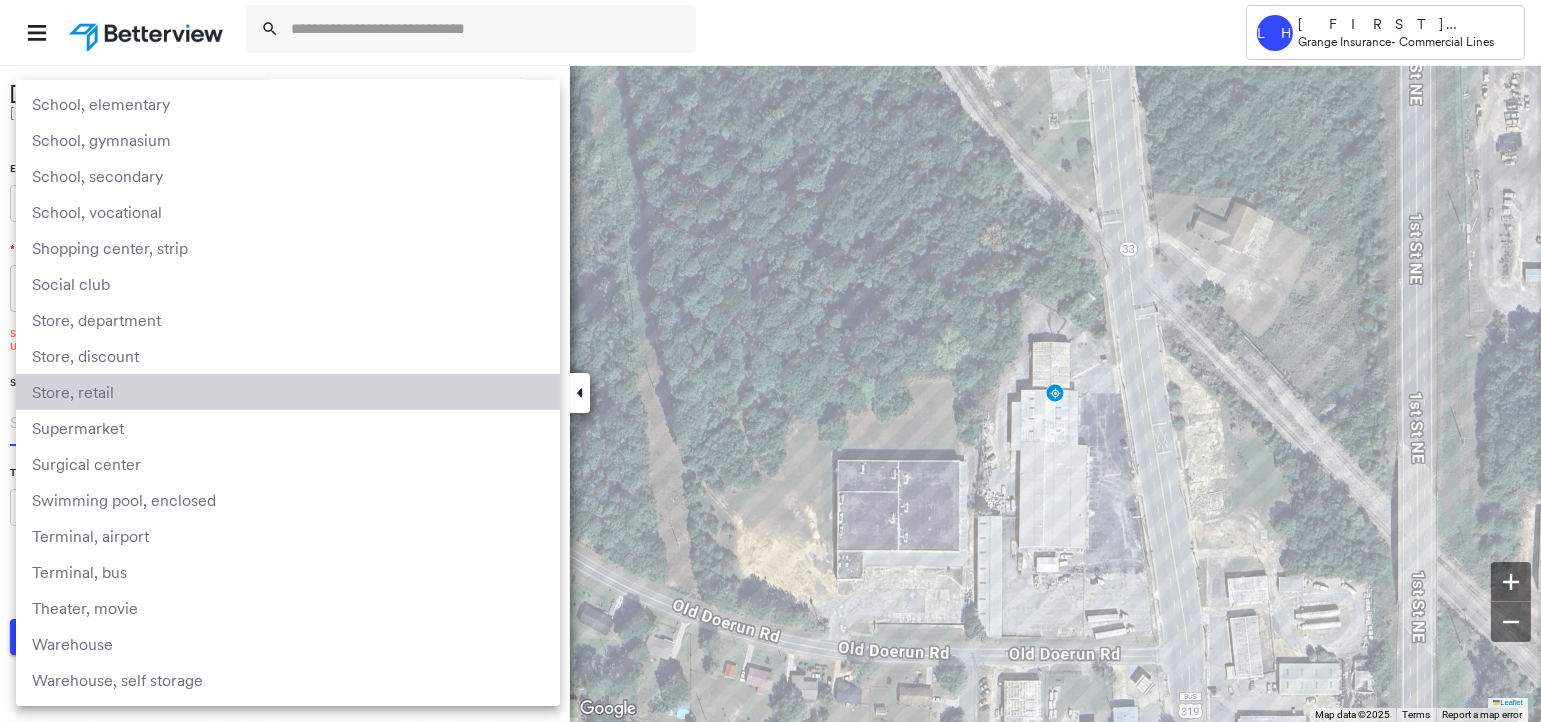 click on "Store, retail" at bounding box center [288, 392] 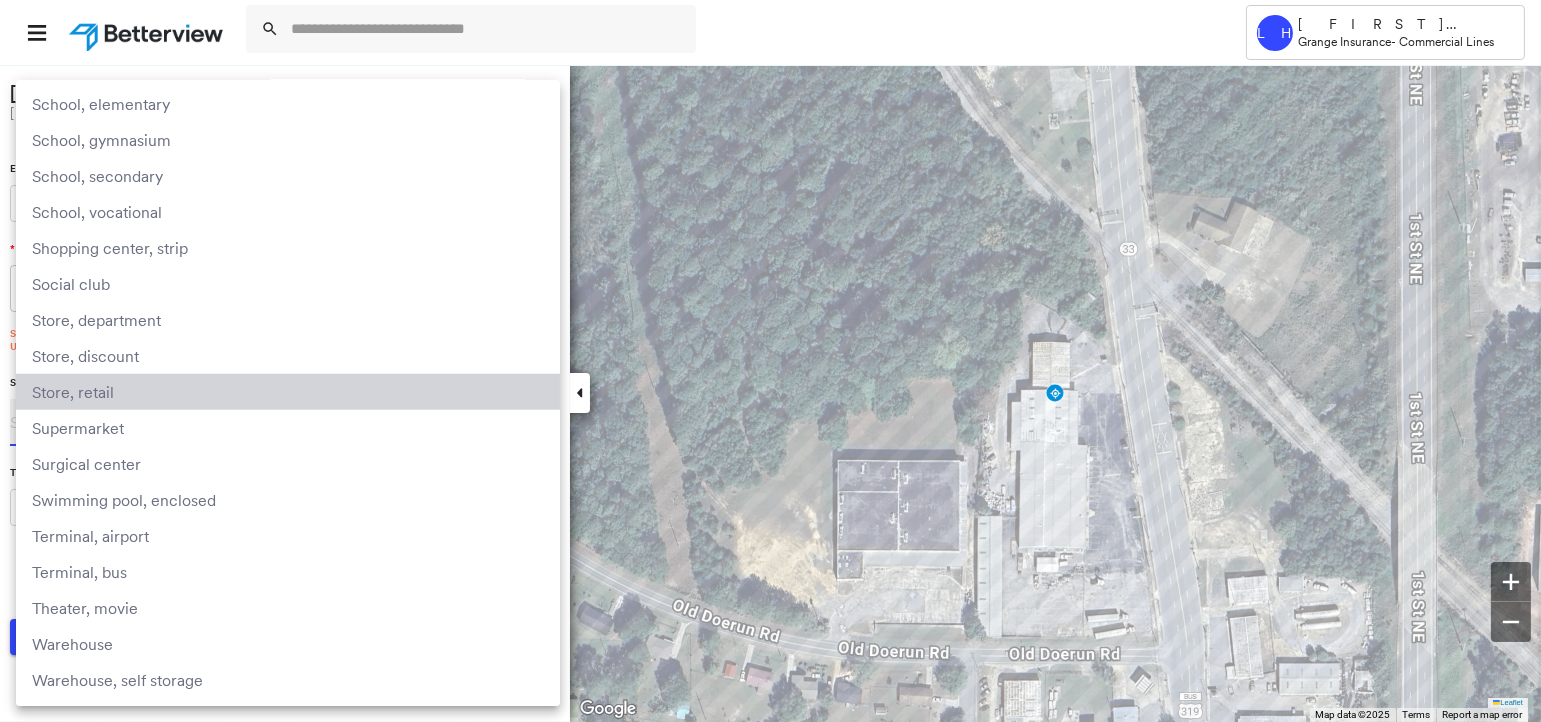 type on "**********" 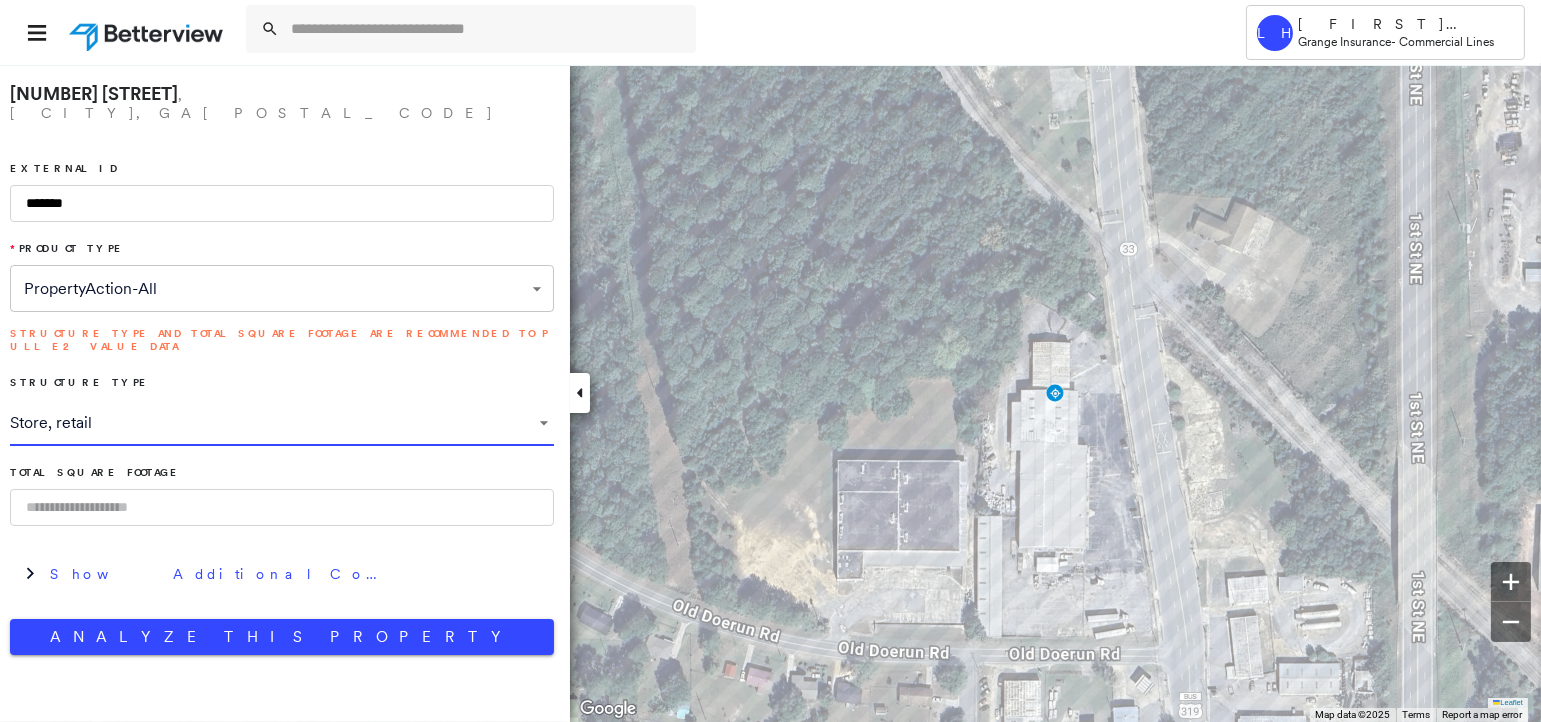 click at bounding box center [282, 507] 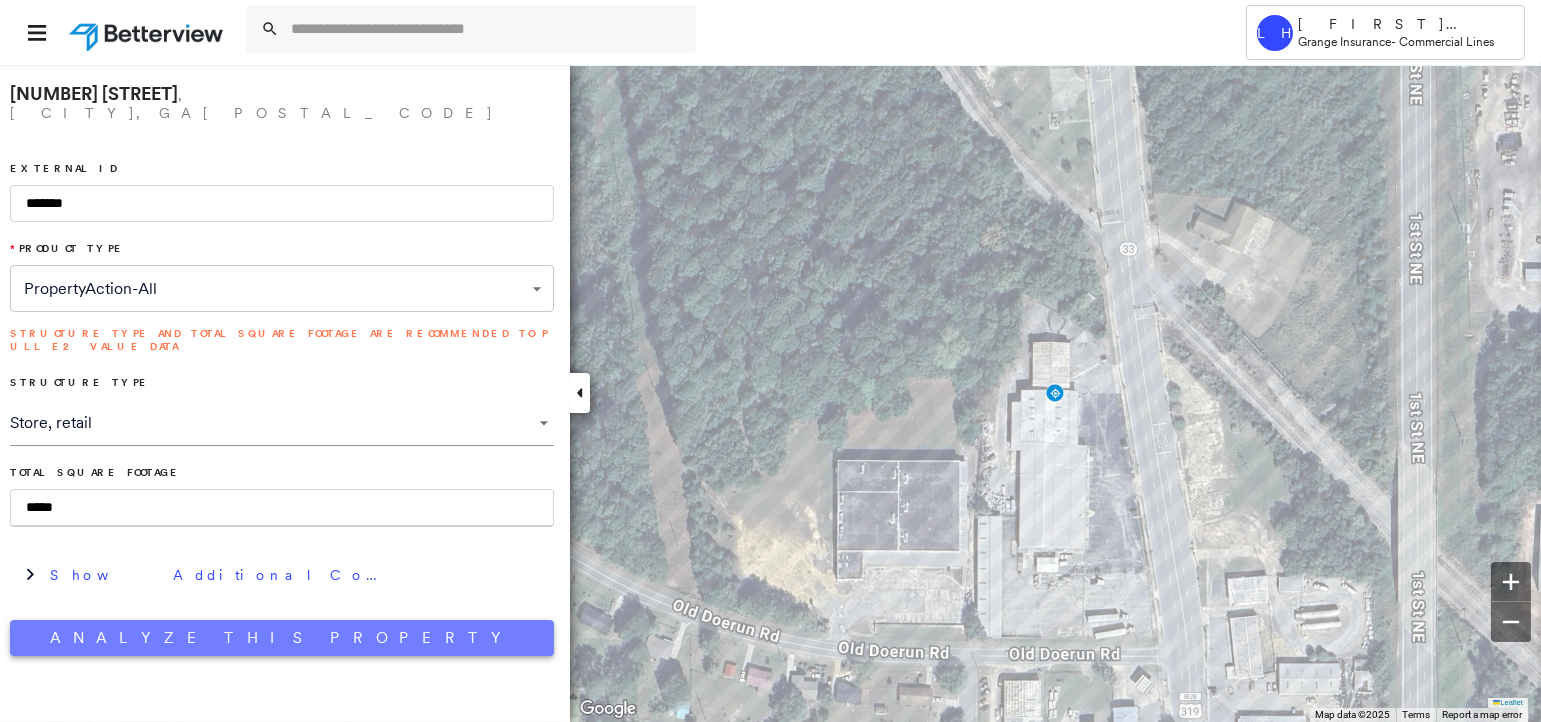 type on "*****" 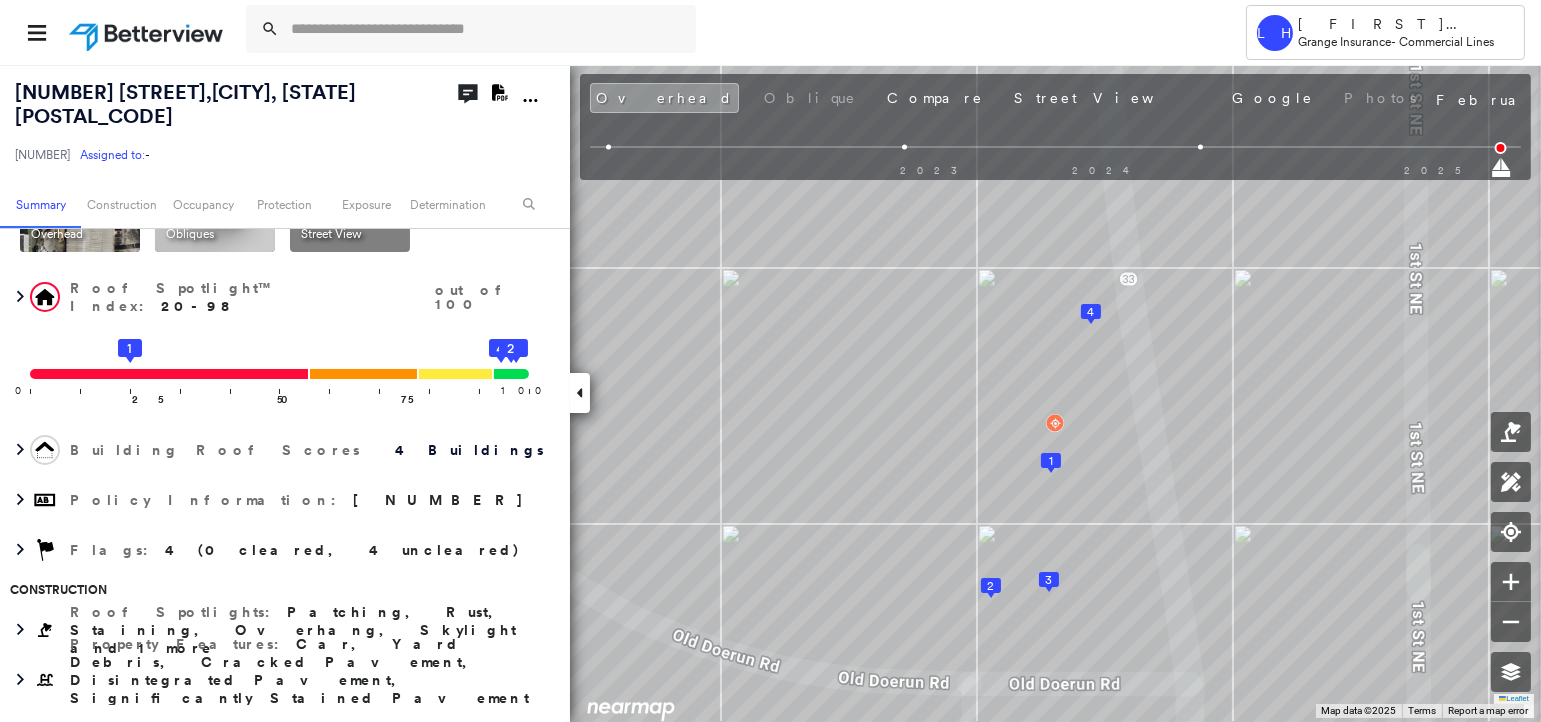 scroll, scrollTop: 0, scrollLeft: 0, axis: both 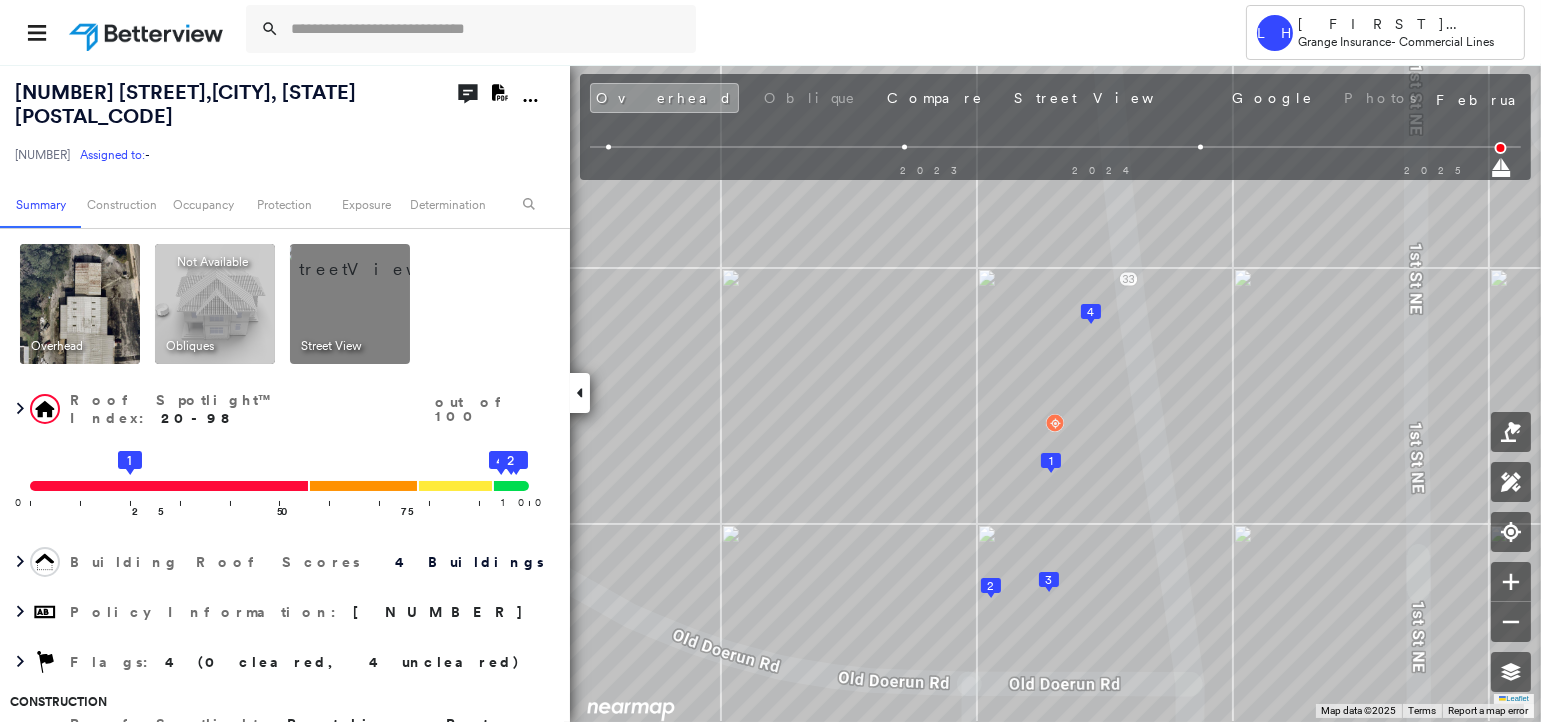 click at bounding box center (374, 259) 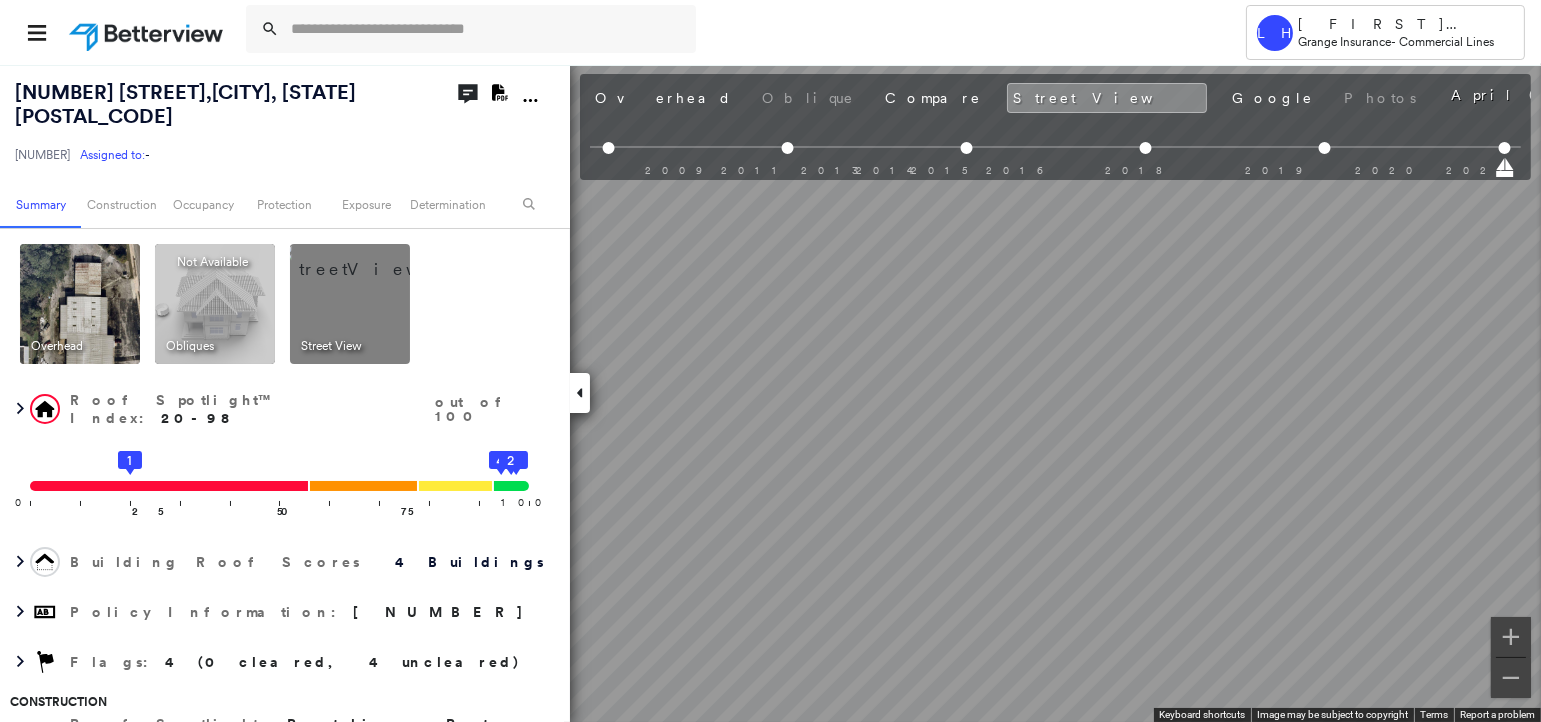 scroll, scrollTop: 0, scrollLeft: 56, axis: horizontal 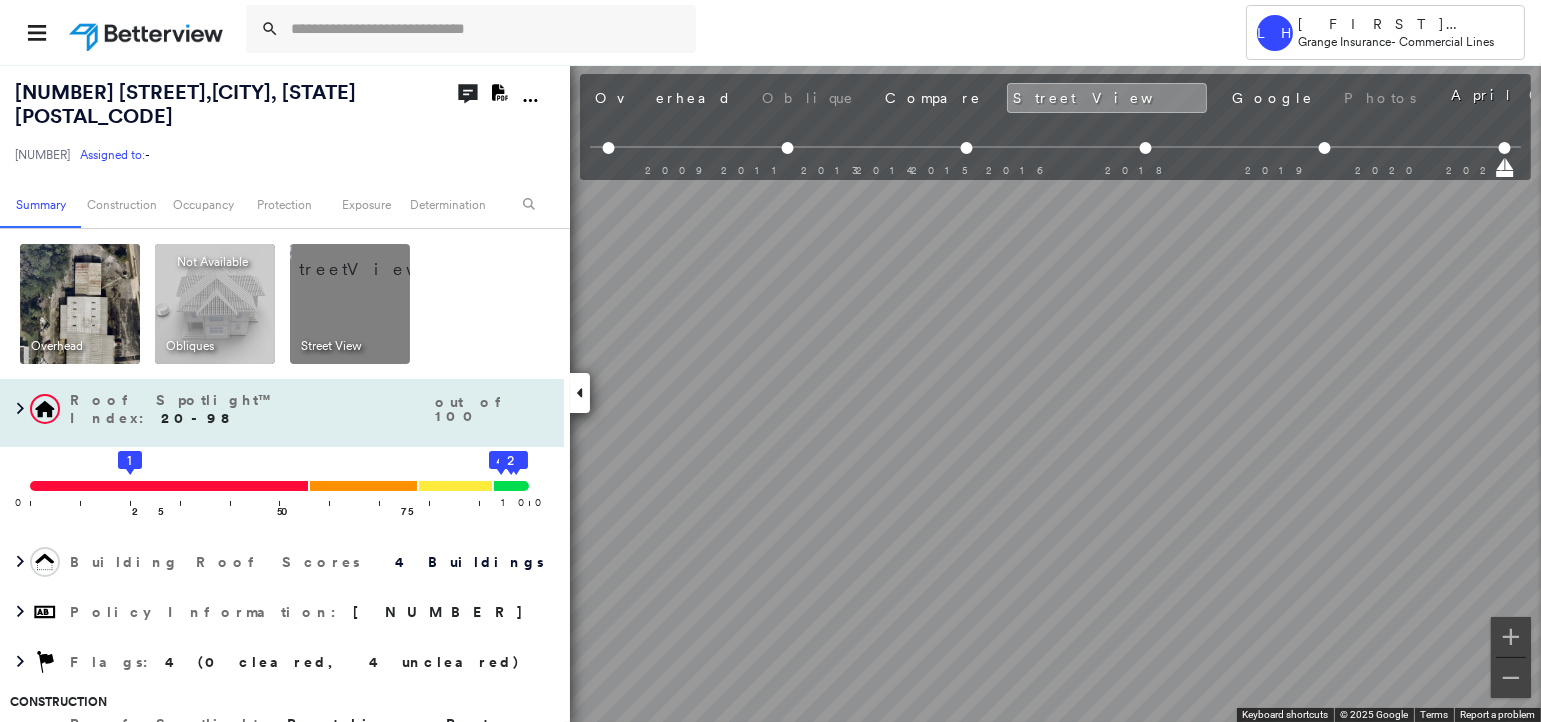 click on "1017 N Main St ,  Moultrie, GA 31768 2826798 Assigned to:  - Assigned to:  - 2826798 Assigned to:  - Open Comments Download PDF Report Summary Construction Occupancy Protection Exposure Determination Overhead Obliques Not Available ; Street View Roof Spotlight™ Index :  20-98 out of 100 0 100 25 1 50 75 4 3 2 Building Roof Scores 4 Buildings Policy Information :  2826798 Flags :  4 (0 cleared, 4 uncleared) Construction Roof Spotlights :  Patching, Rust, Staining, Overhang, Skylight and 1 more Property Features :  Car, Yard Debris, Cracked Pavement, Disintegrated Pavement, Significantly Stained Pavement and 5 more Roof Size & Shape :  4 buildings  Assessor and MLS Details BuildZoom - Building Permit Data and Analysis Occupancy Ownership Place Detail Protection Protection Exposure FEMA Risk Index Crime Regional Hazard: 3   out of  5 Additional Perils Guidewire HazardHub C.O.P.E Summary HazardHub Risks & Enhanced Property FEMA Risk Index HazardHub Risks with Extra Fields HazardHub Risks 2 Determination Flags" at bounding box center (770, 393) 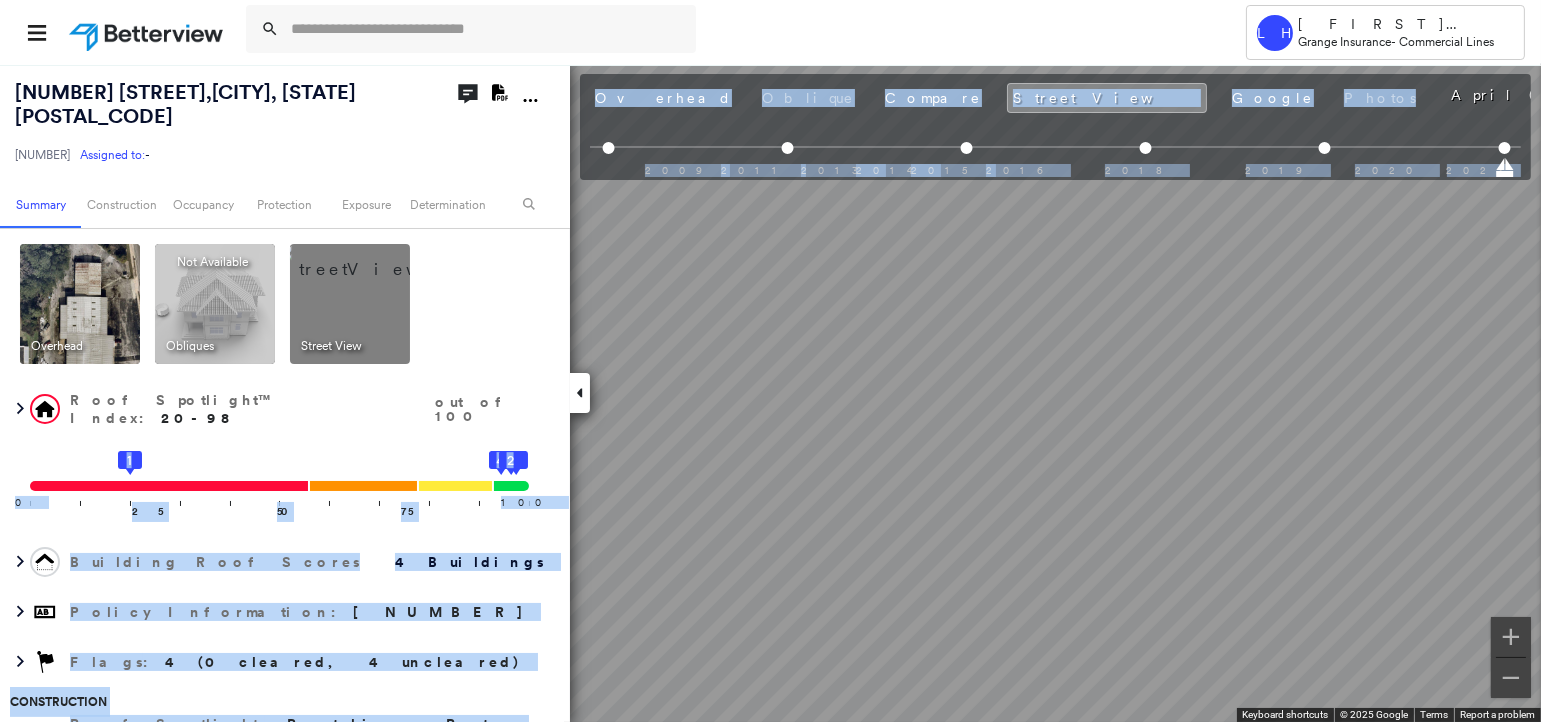 click on "1017 N Main St ,  Moultrie, GA 31768 2826798 Assigned to:  - Assigned to:  - 2826798 Assigned to:  - Open Comments Download PDF Report Summary Construction Occupancy Protection Exposure Determination Overhead Obliques Not Available ; Street View Roof Spotlight™ Index :  20-98 out of 100 0 100 25 1 50 75 4 3 2 Building Roof Scores 4 Buildings Policy Information :  2826798 Flags :  4 (0 cleared, 4 uncleared) Construction Roof Spotlights :  Patching, Rust, Staining, Overhang, Skylight and 1 more Property Features :  Car, Yard Debris, Cracked Pavement, Disintegrated Pavement, Significantly Stained Pavement and 5 more Roof Size & Shape :  4 buildings  Assessor and MLS Details BuildZoom - Building Permit Data and Analysis Occupancy Ownership Place Detail Protection Protection Exposure FEMA Risk Index Crime Regional Hazard: 3   out of  5 Additional Perils Guidewire HazardHub C.O.P.E Summary HazardHub Risks & Enhanced Property FEMA Risk Index HazardHub Risks with Extra Fields HazardHub Risks 2 Determination Flags" at bounding box center (770, 393) 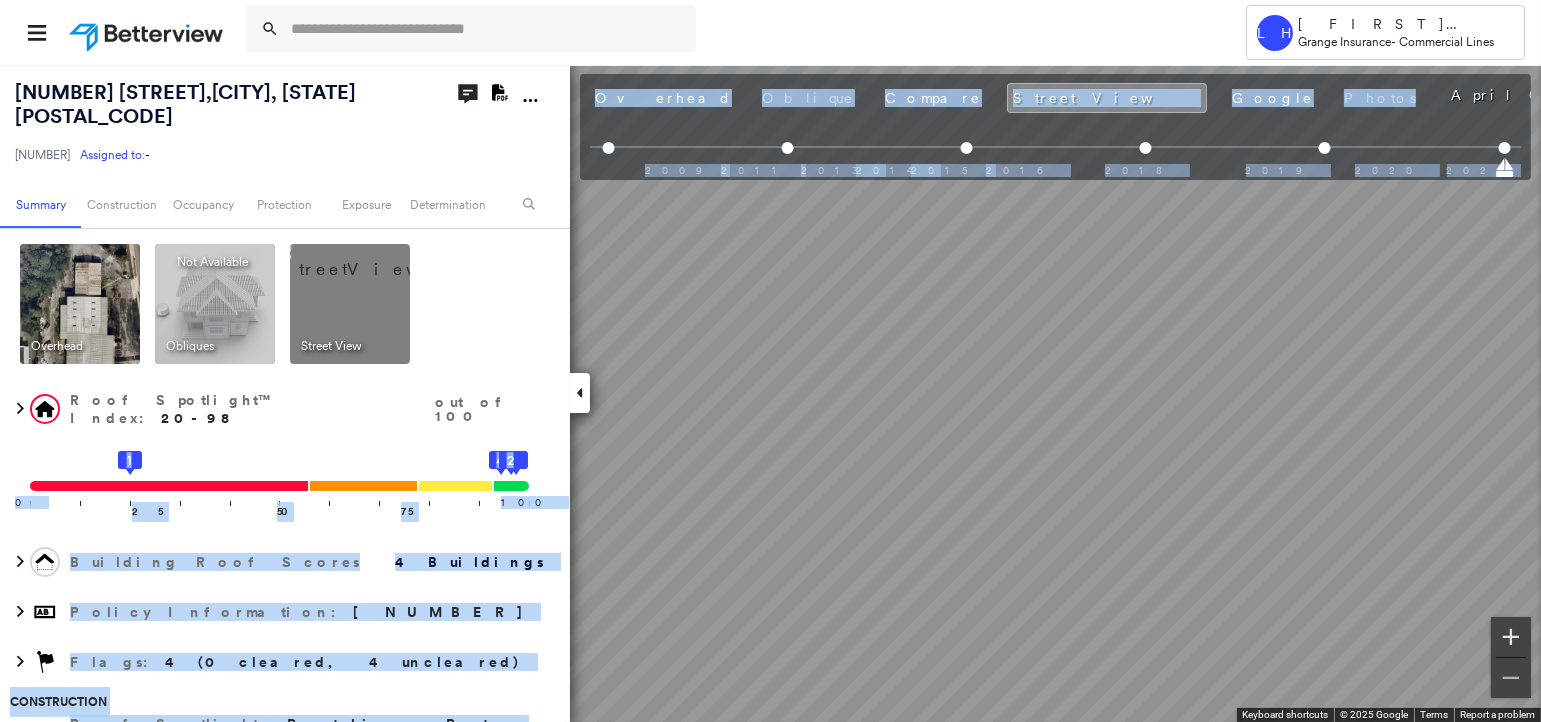 click at bounding box center [1511, 637] 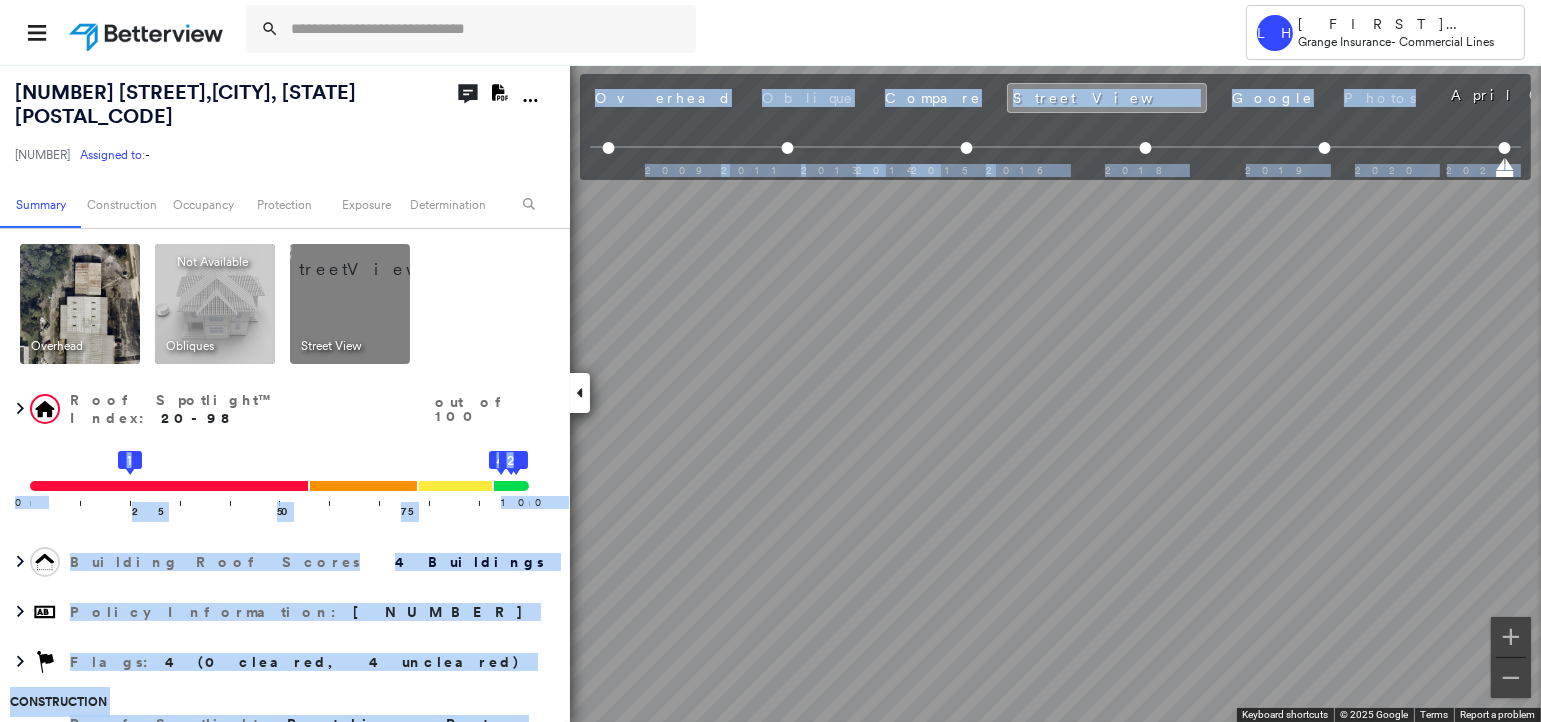 click at bounding box center (80, 304) 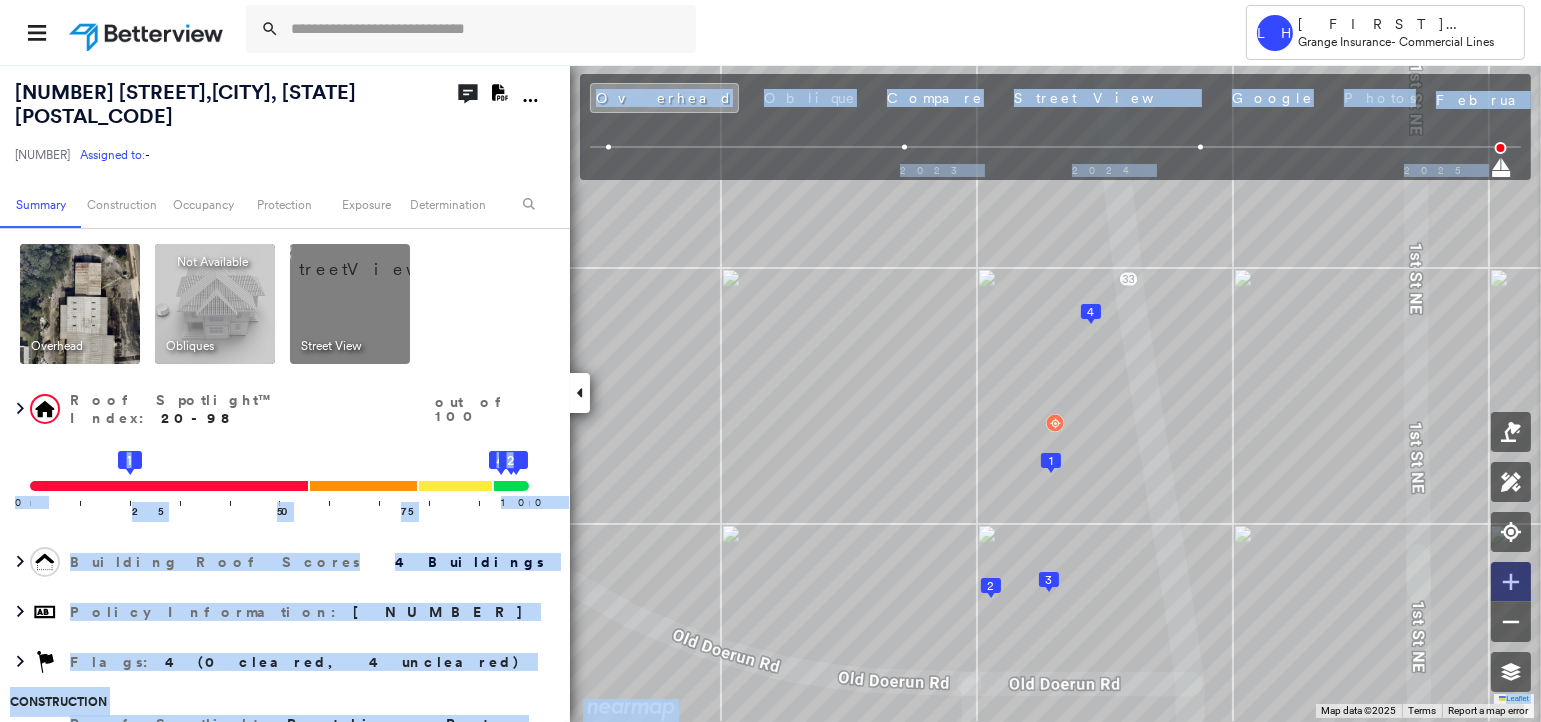 click 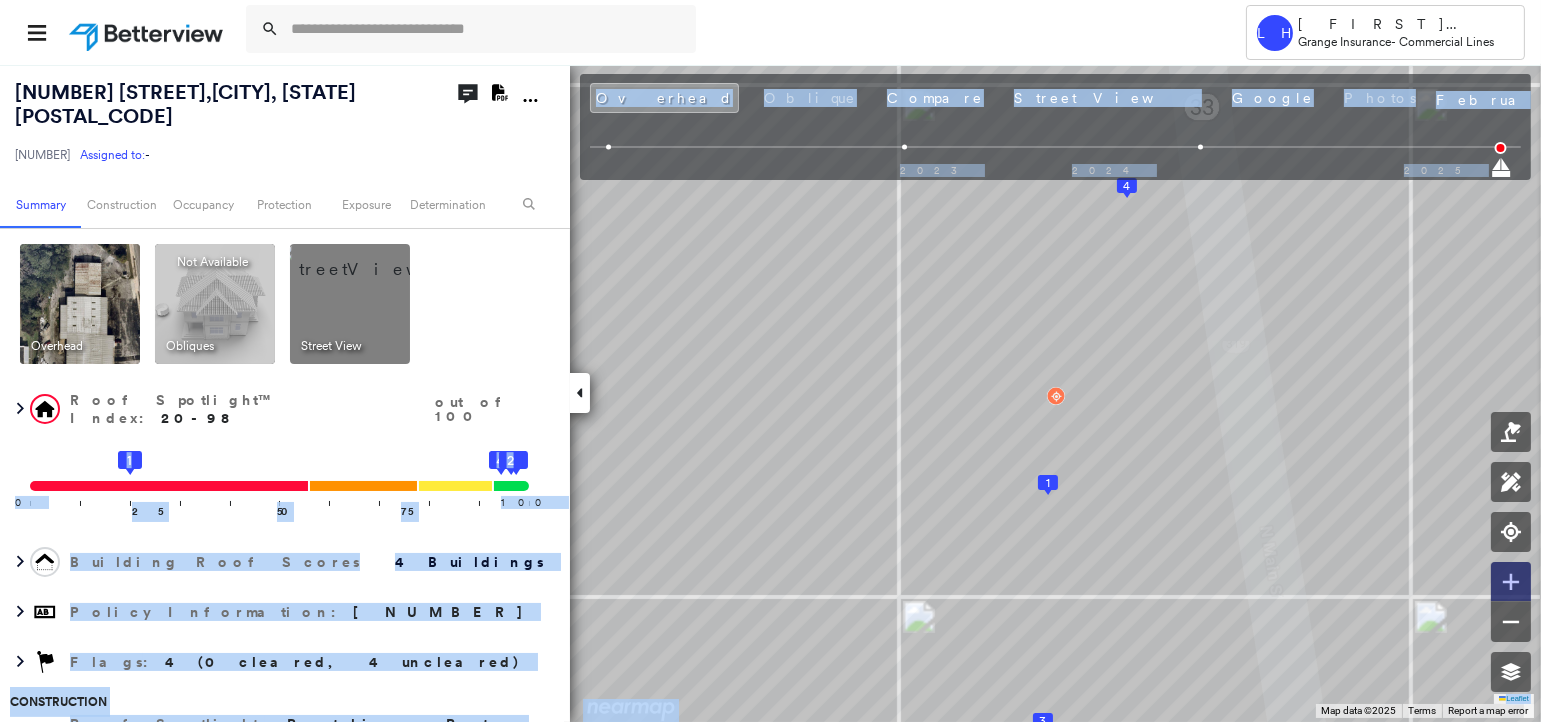 click 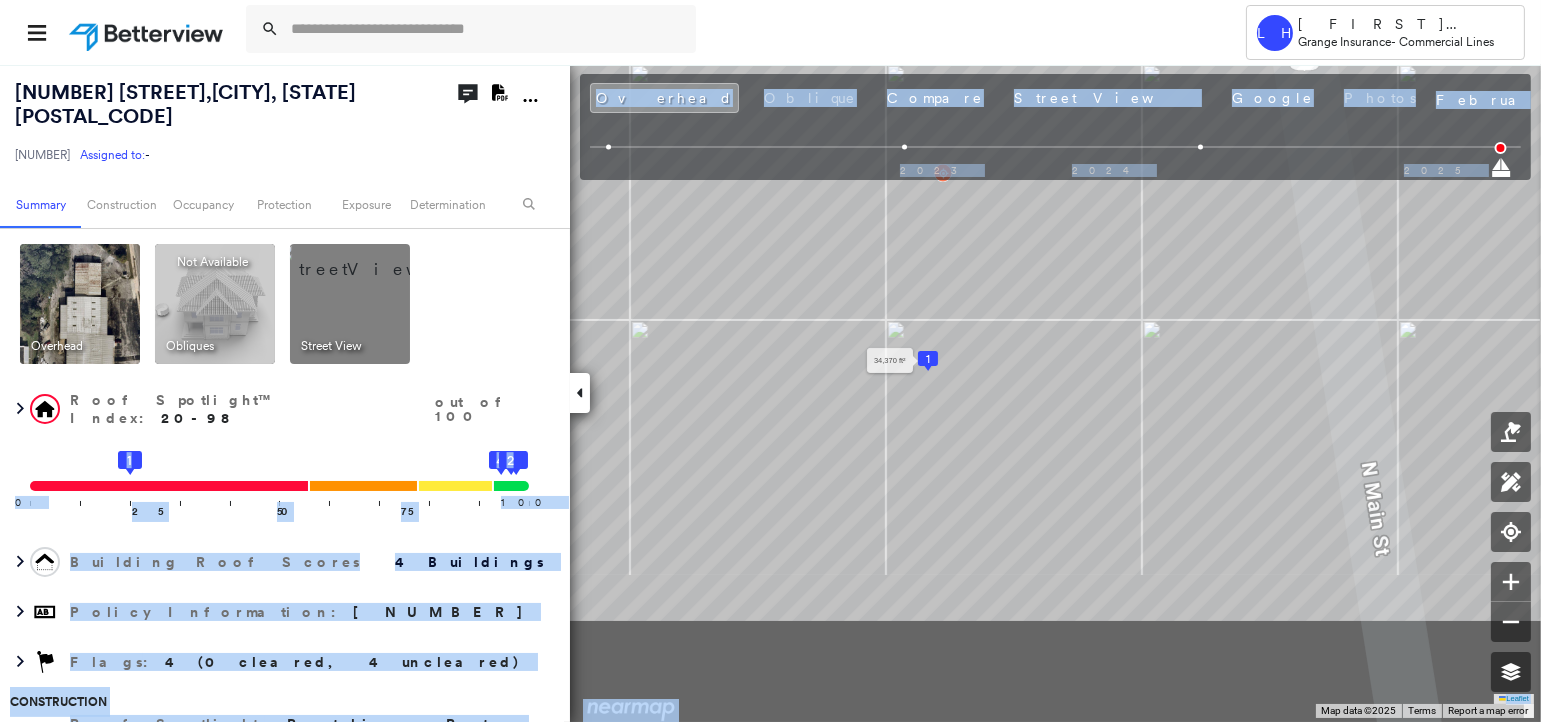 drag, startPoint x: 1037, startPoint y: 525, endPoint x: 937, endPoint y: 325, distance: 223.6068 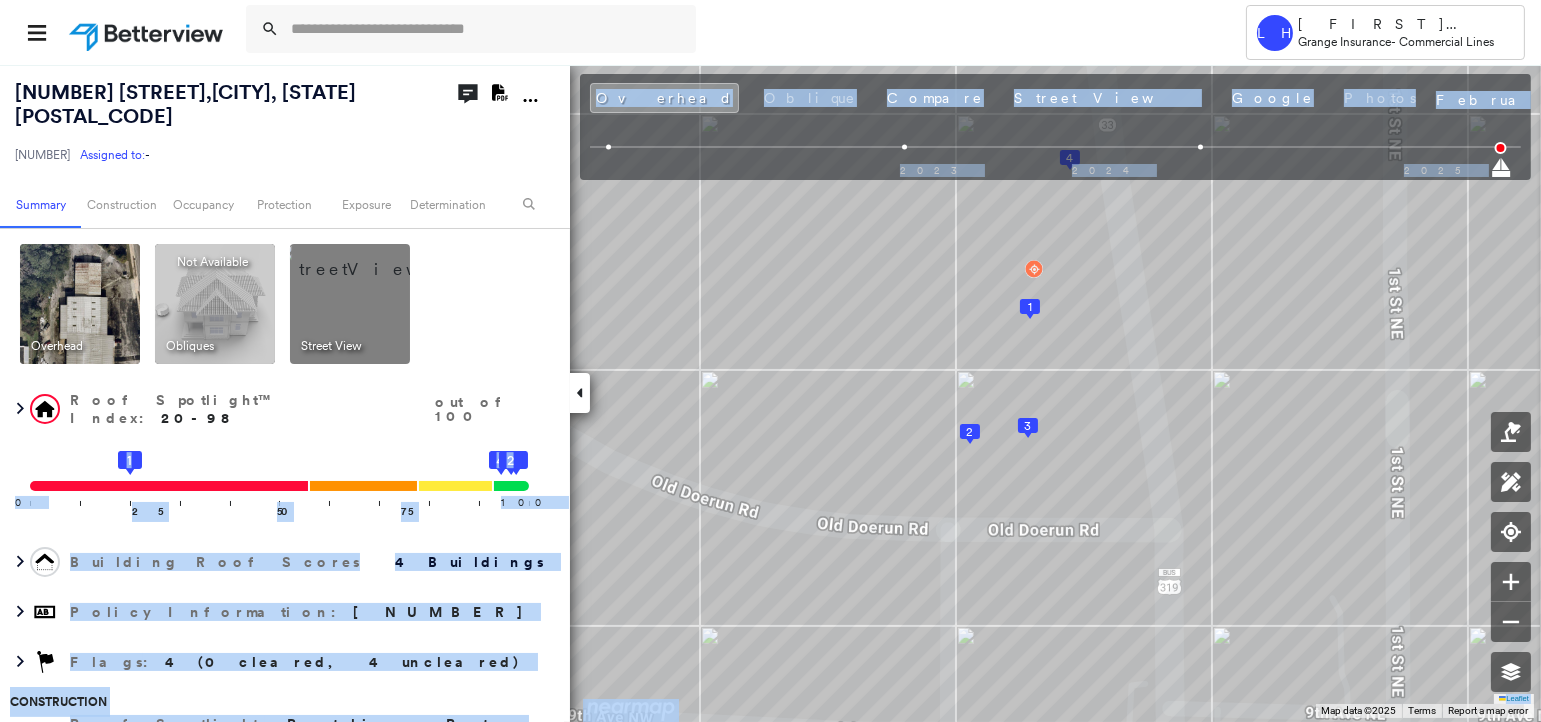 click at bounding box center [374, 259] 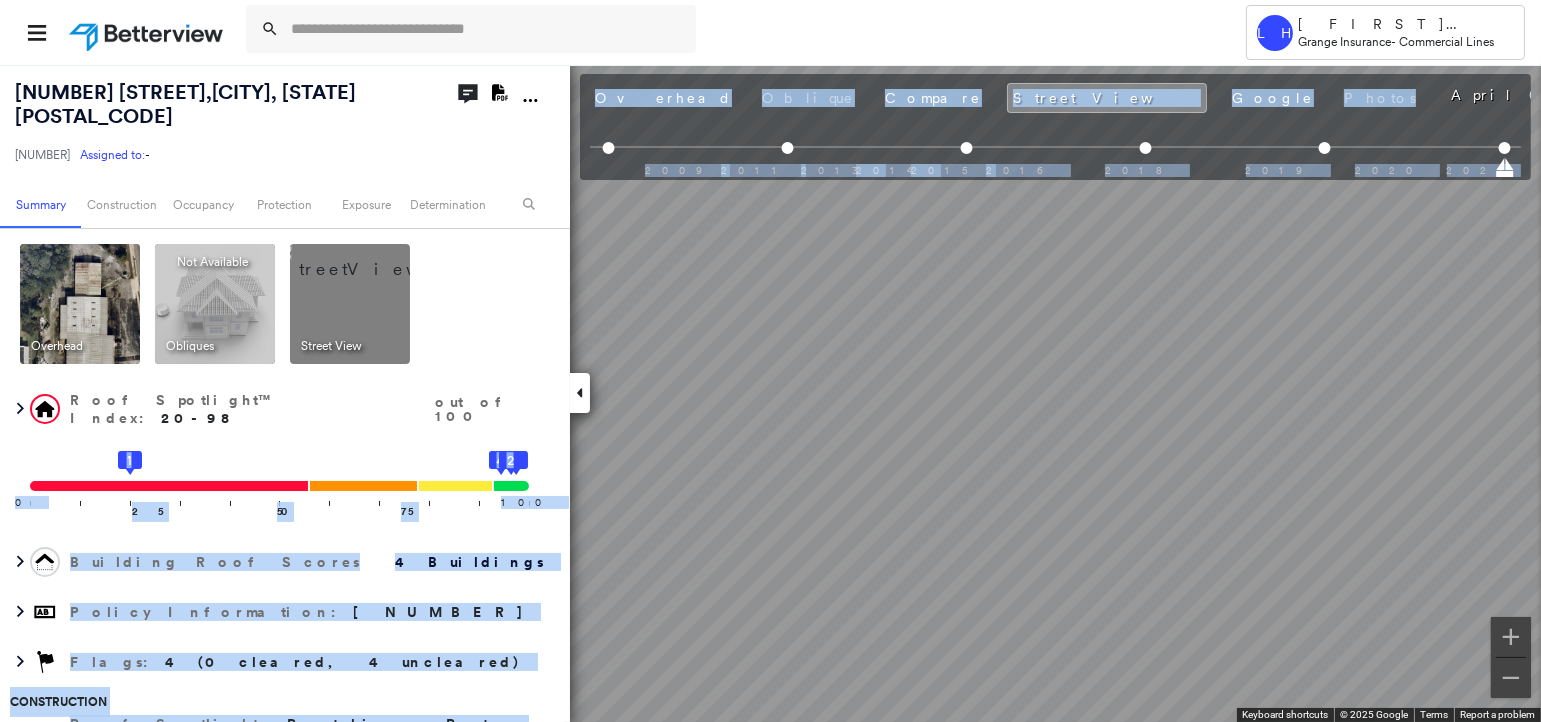 scroll, scrollTop: 0, scrollLeft: 56, axis: horizontal 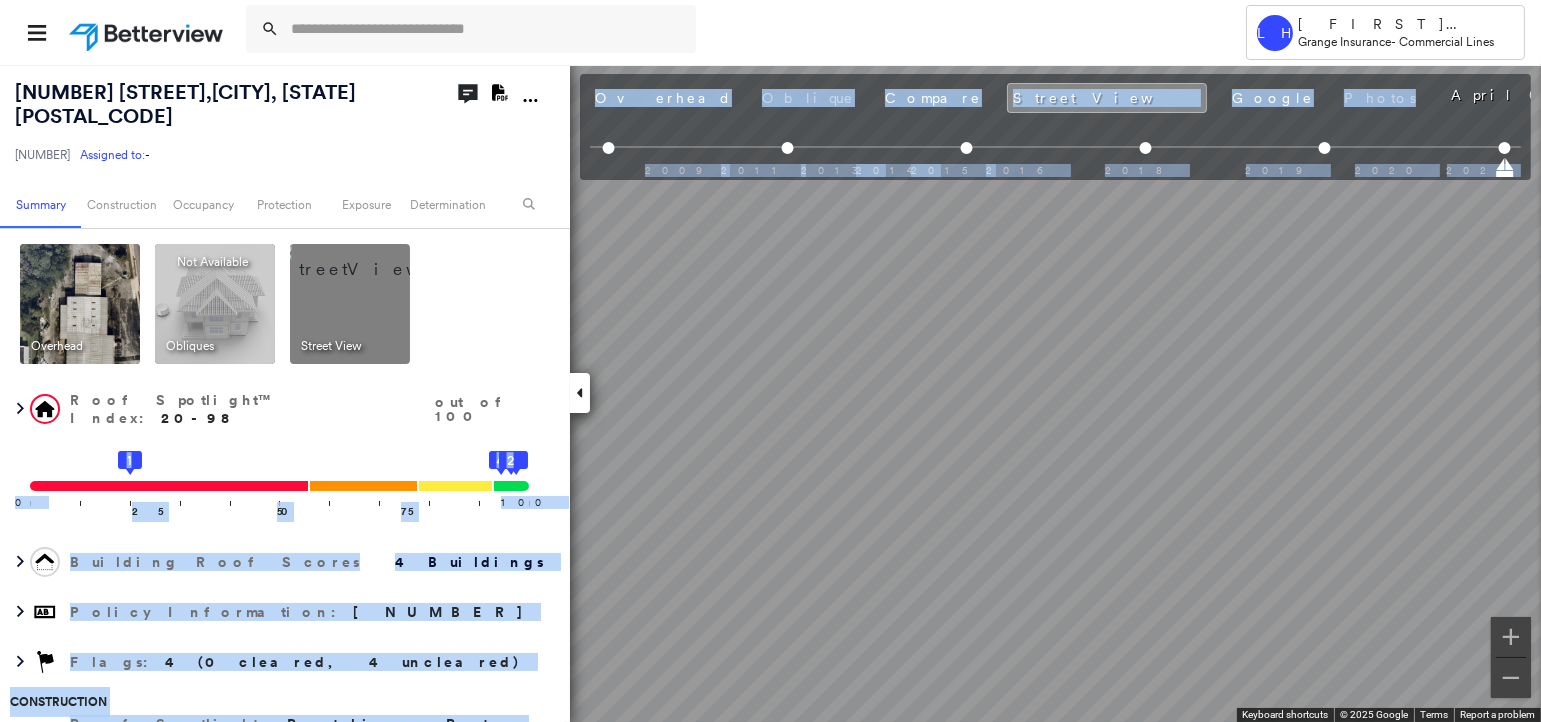 click on "1017 N Main St ,  Moultrie, GA 31768 2826798 Assigned to:  - Assigned to:  - 2826798 Assigned to:  - Open Comments Download PDF Report Summary Construction Occupancy Protection Exposure Determination Overhead Obliques Not Available ; Street View Roof Spotlight™ Index :  20-98 out of 100 0 100 25 1 50 75 4 3 2 Building Roof Scores 4 Buildings Policy Information :  2826798 Flags :  4 (0 cleared, 4 uncleared) Construction Roof Spotlights :  Patching, Rust, Staining, Overhang, Skylight and 1 more Property Features :  Car, Yard Debris, Cracked Pavement, Disintegrated Pavement, Significantly Stained Pavement and 5 more Roof Size & Shape :  4 buildings  Assessor and MLS Details BuildZoom - Building Permit Data and Analysis Occupancy Ownership Place Detail Protection Protection Exposure FEMA Risk Index Crime Regional Hazard: 3   out of  5 Additional Perils Guidewire HazardHub C.O.P.E Summary HazardHub Risks & Enhanced Property FEMA Risk Index HazardHub Risks with Extra Fields HazardHub Risks 2 Determination Flags" at bounding box center (770, 393) 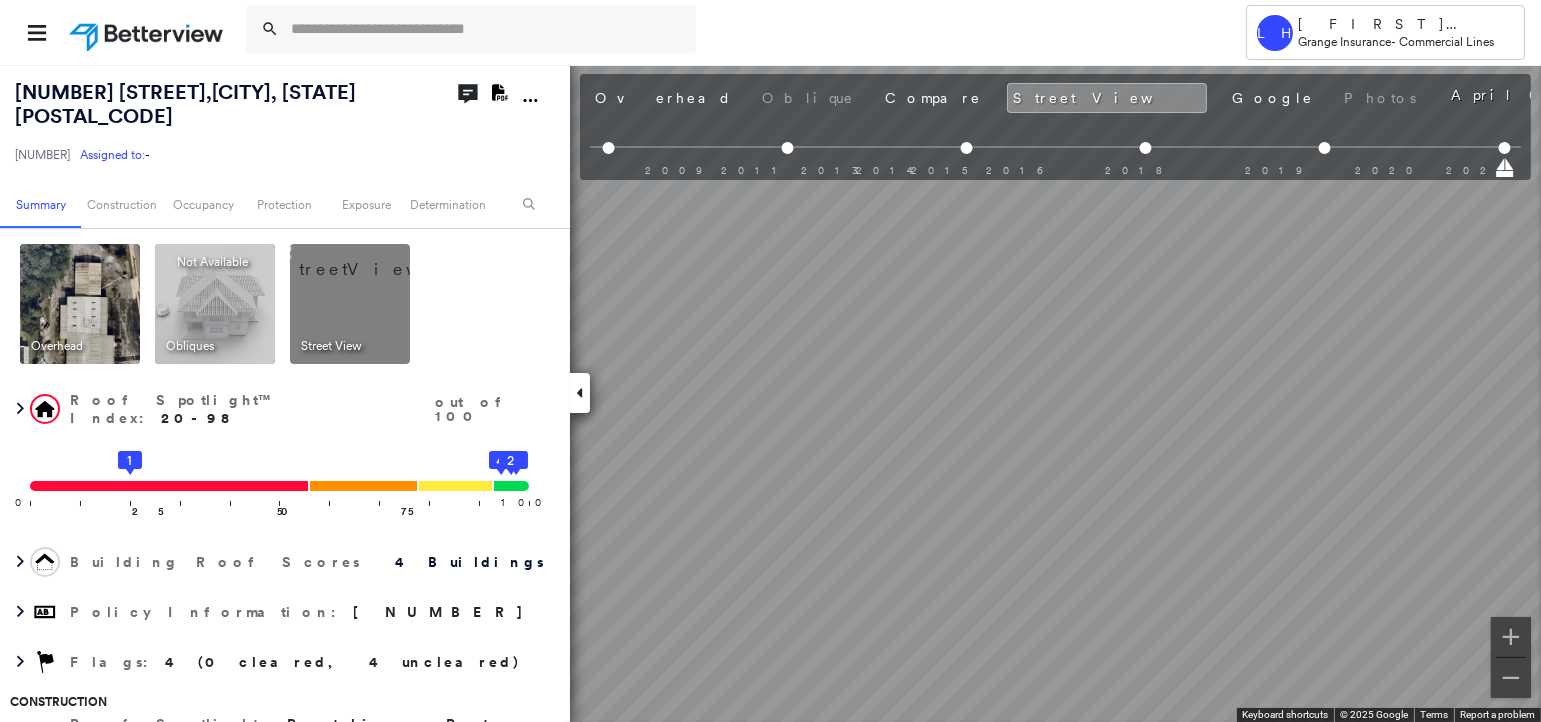 click on "Download PDF Report" 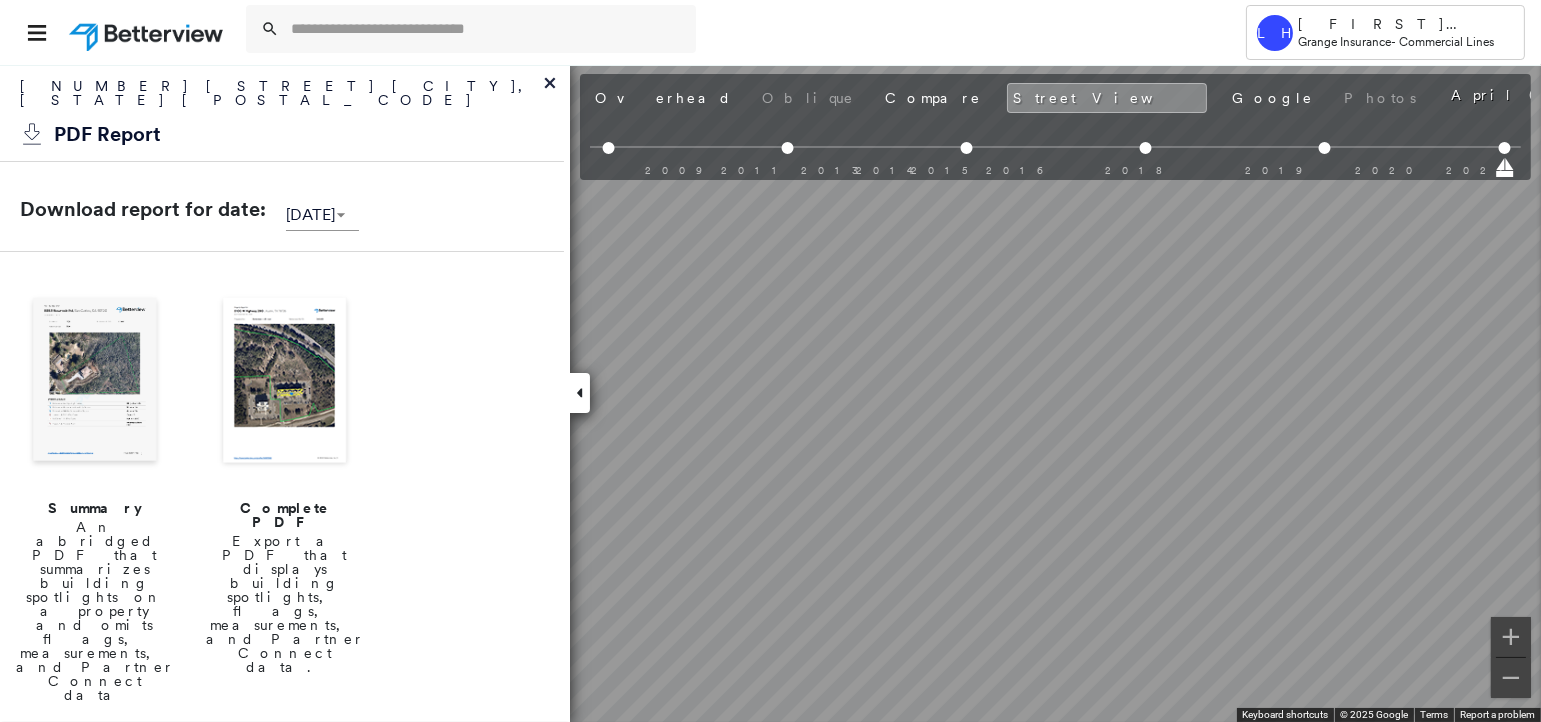drag, startPoint x: 265, startPoint y: 367, endPoint x: 278, endPoint y: 360, distance: 14.764823 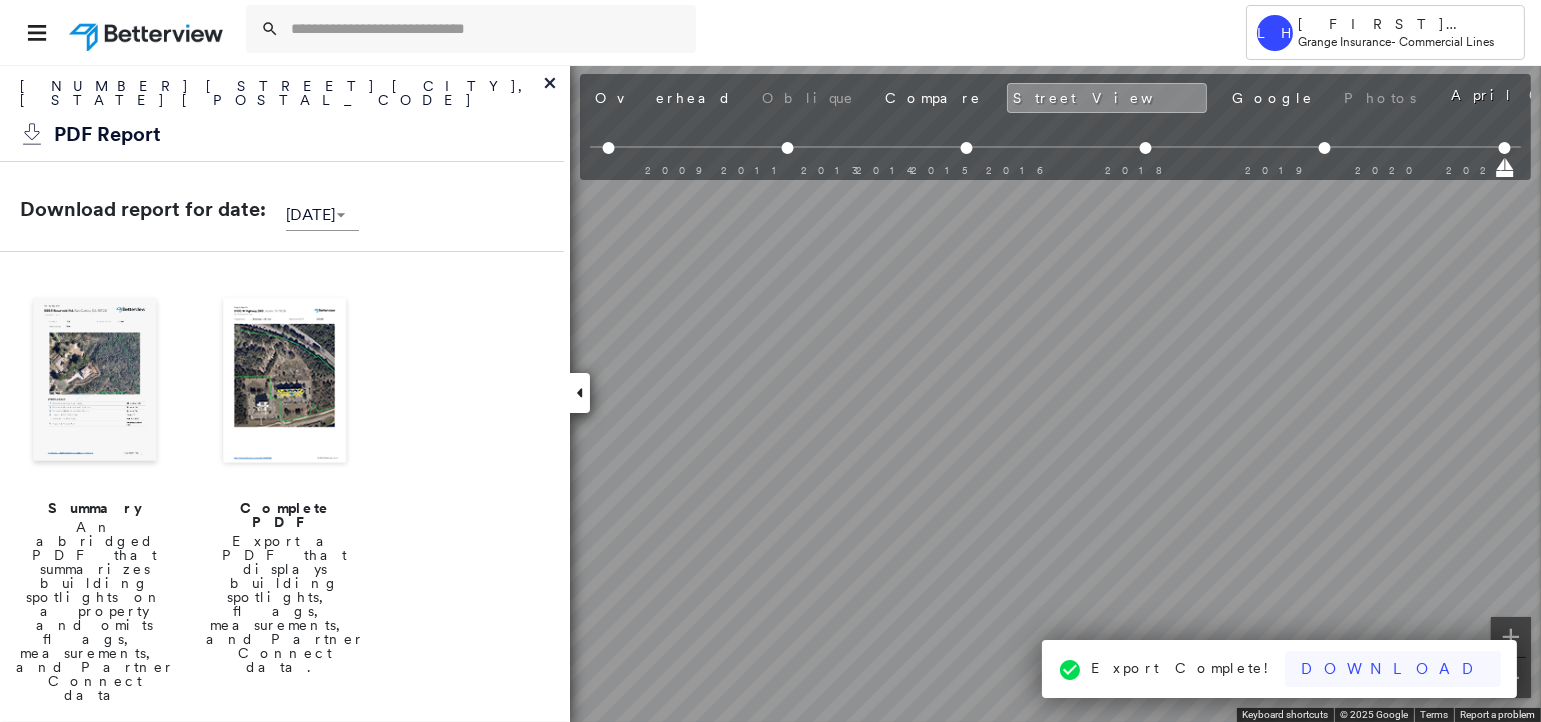 click on "Download" at bounding box center (1393, 669) 